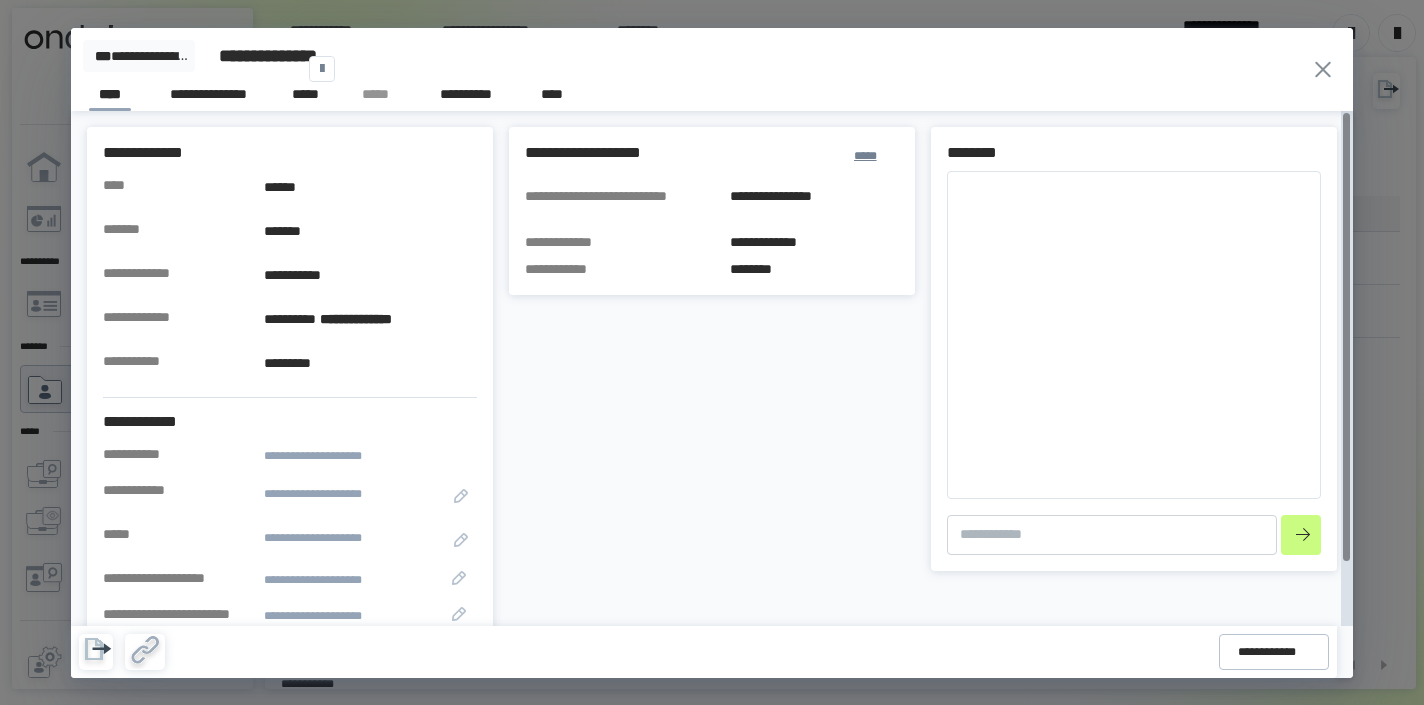 scroll, scrollTop: 0, scrollLeft: 0, axis: both 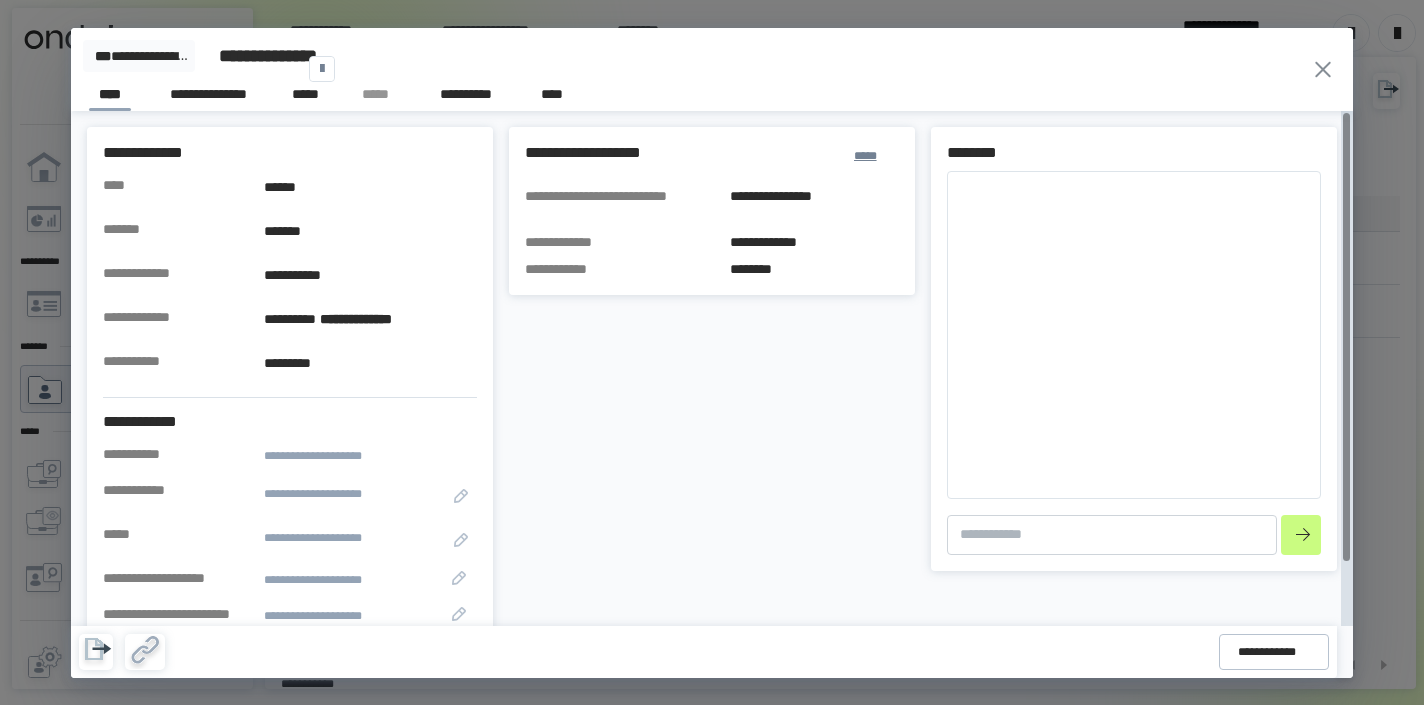 click 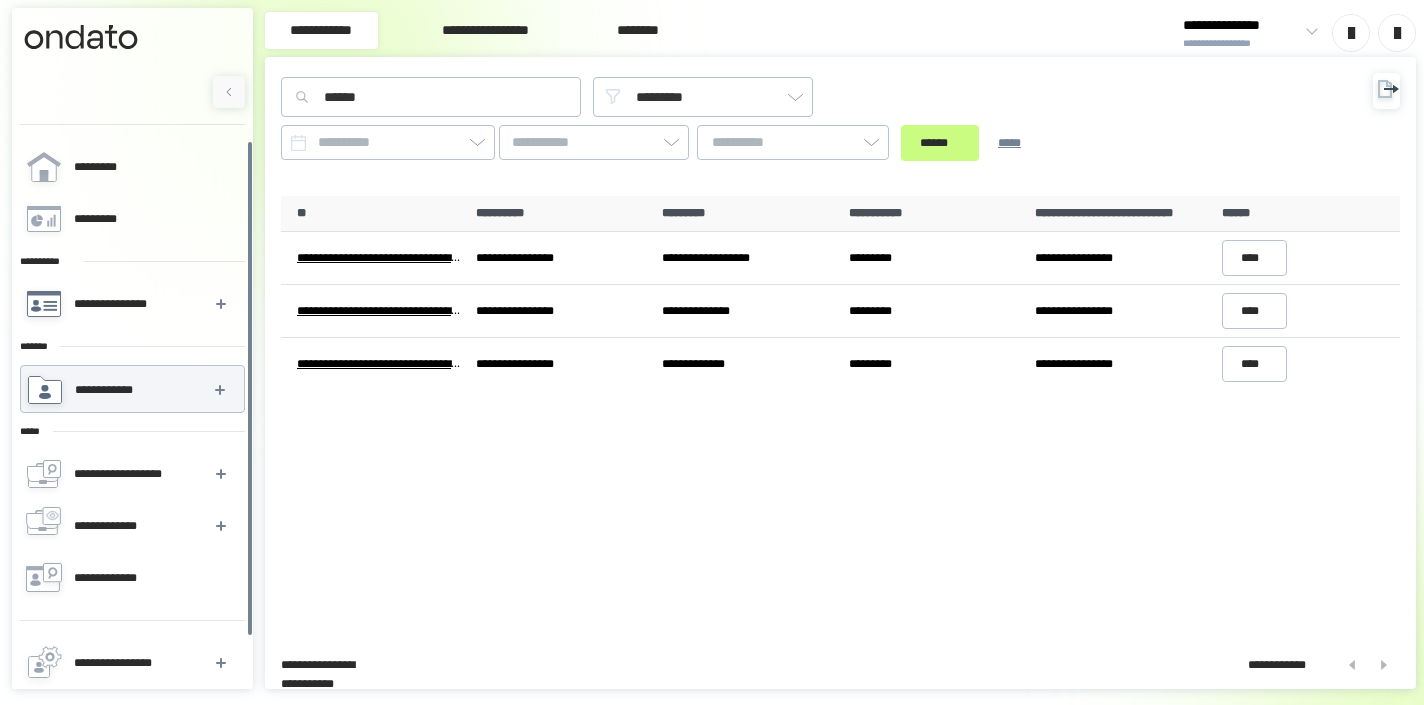click on "**********" at bounding box center [114, 304] 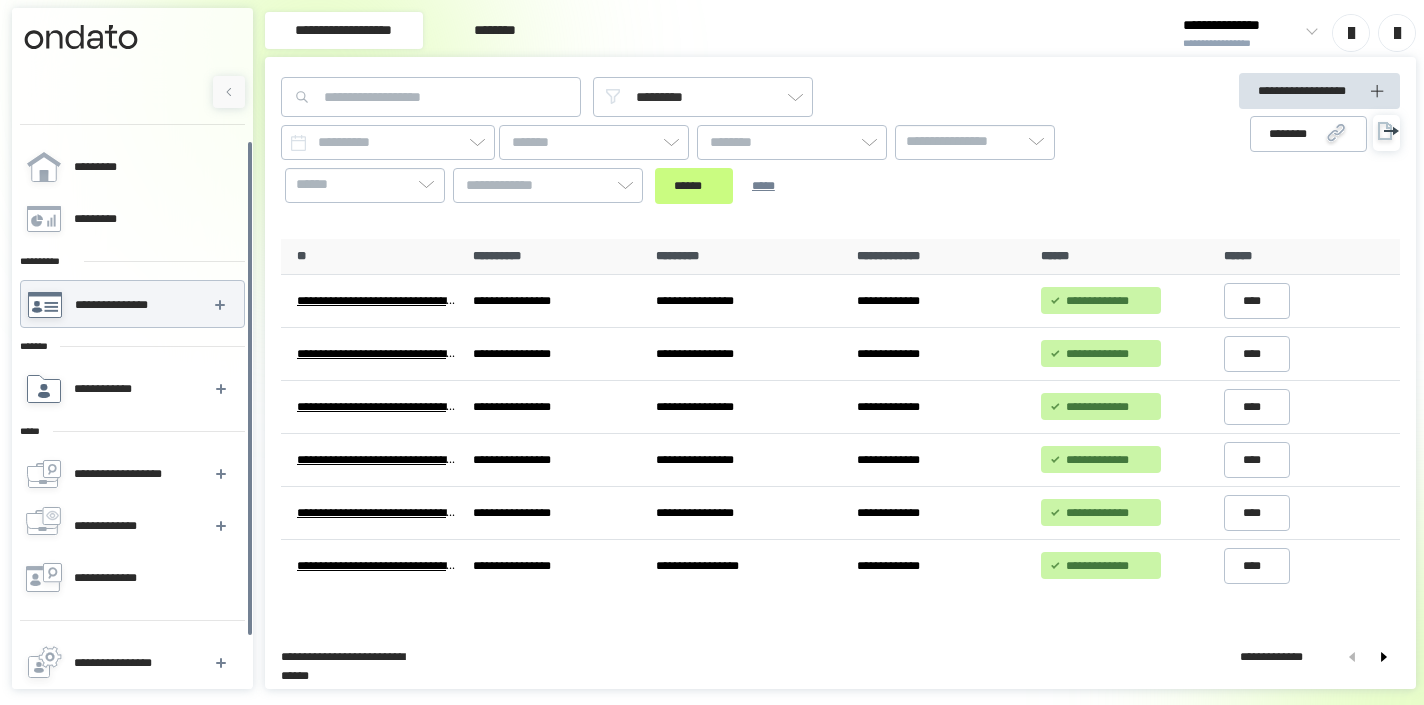 click on "**********" at bounding box center (108, 389) 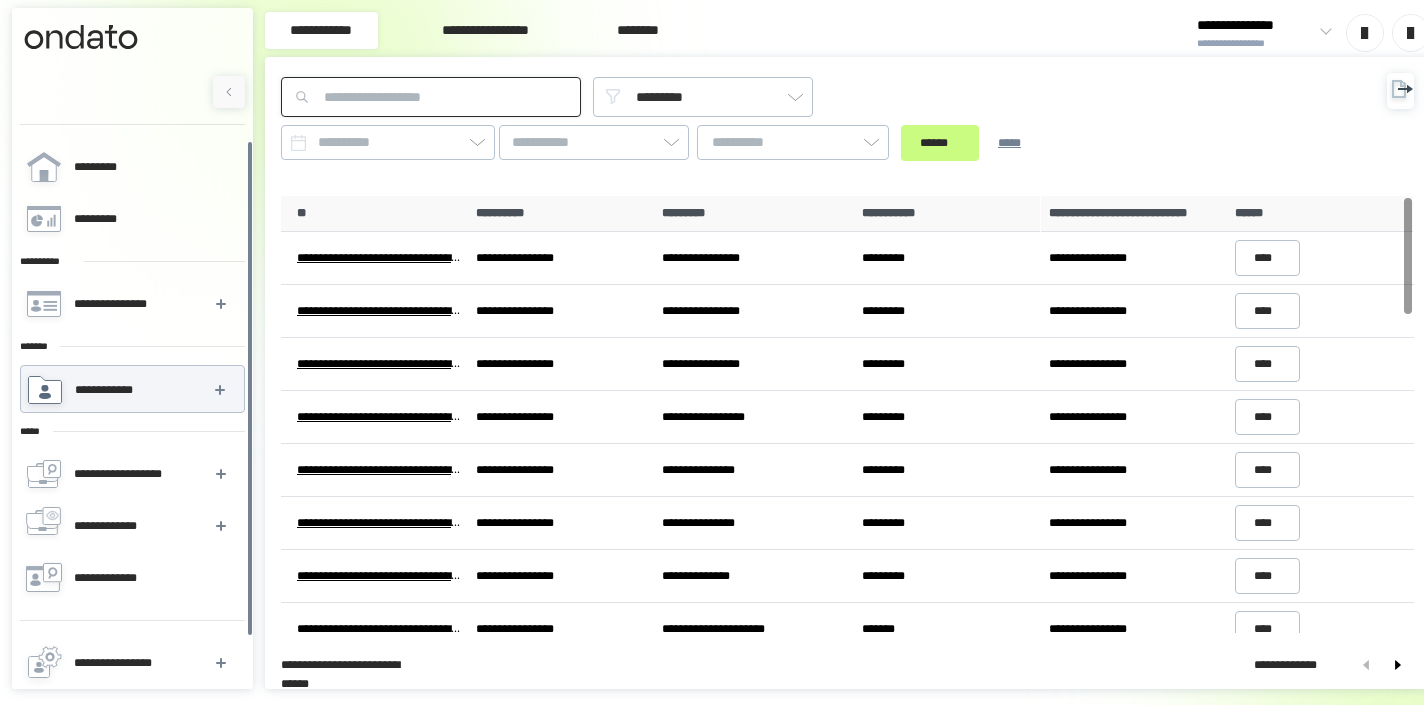 click at bounding box center [431, 97] 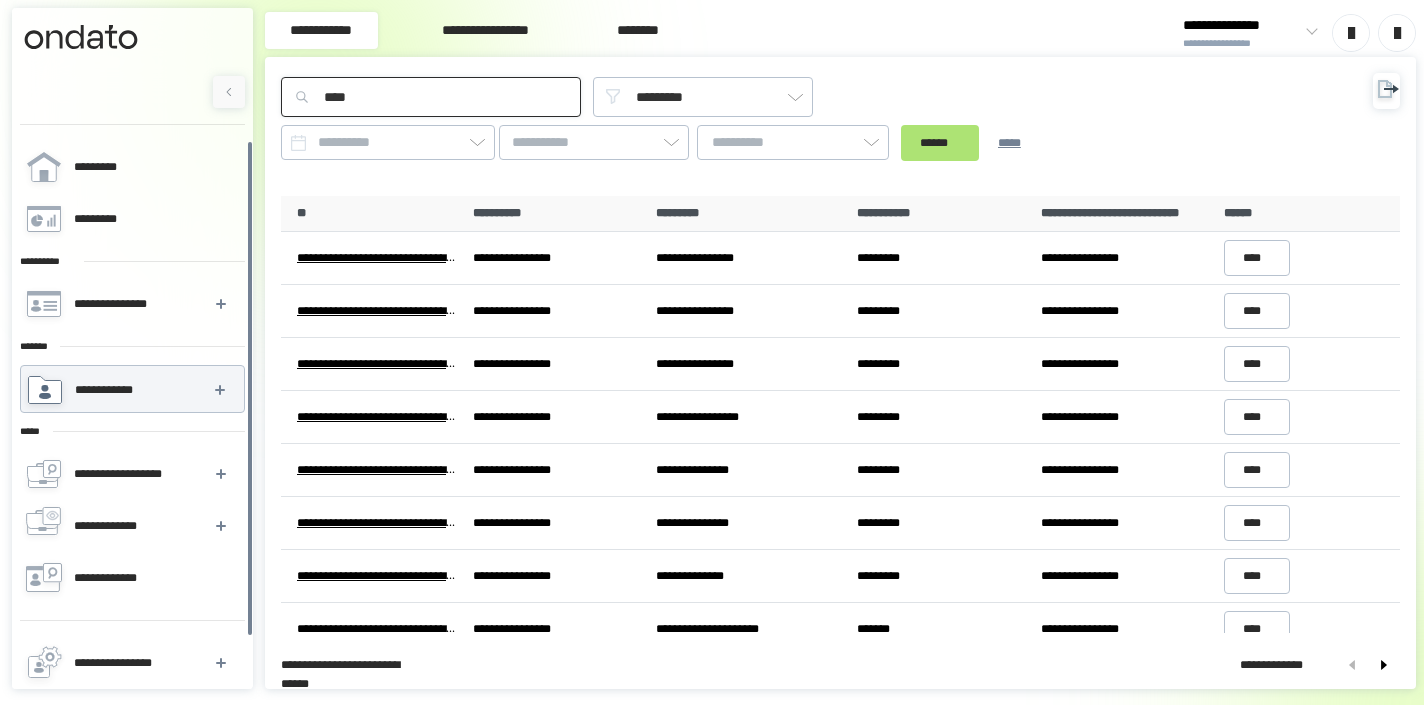 type on "****" 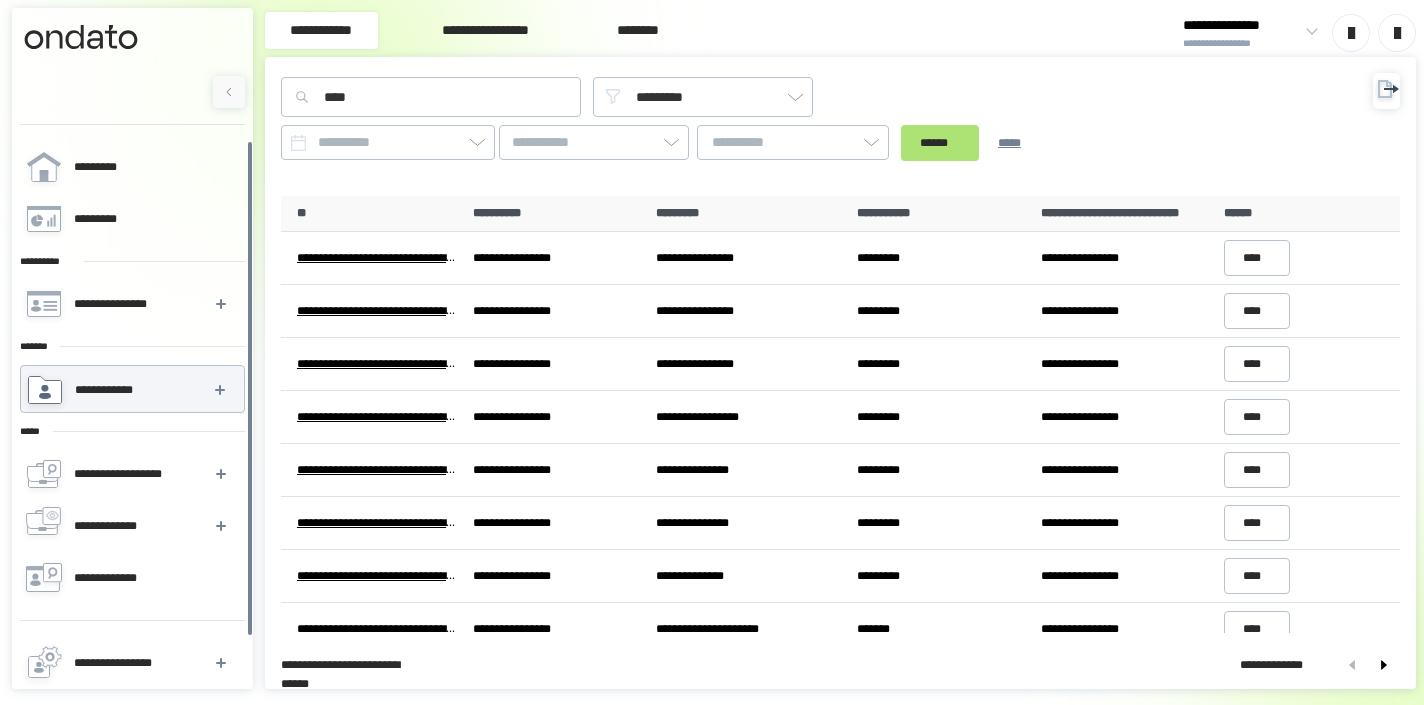 click on "******" at bounding box center (940, 143) 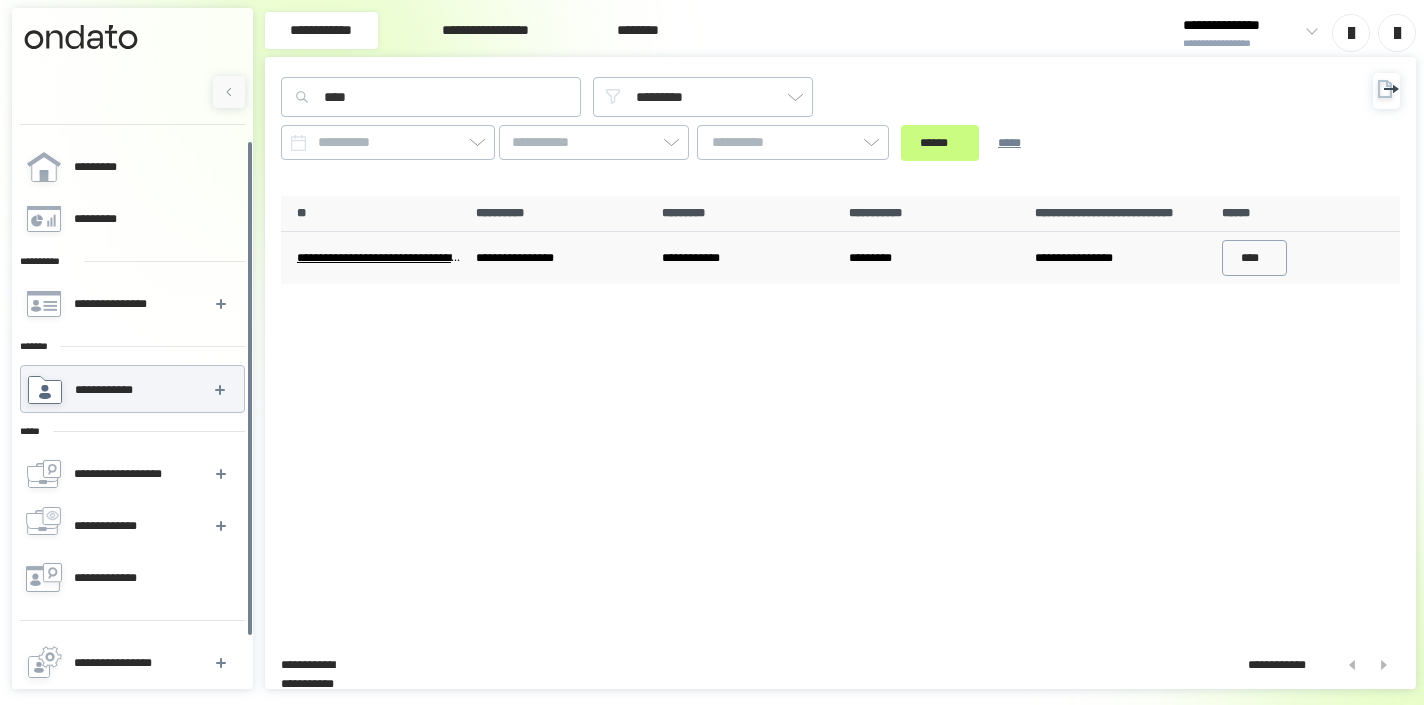 click on "****" at bounding box center (1255, 258) 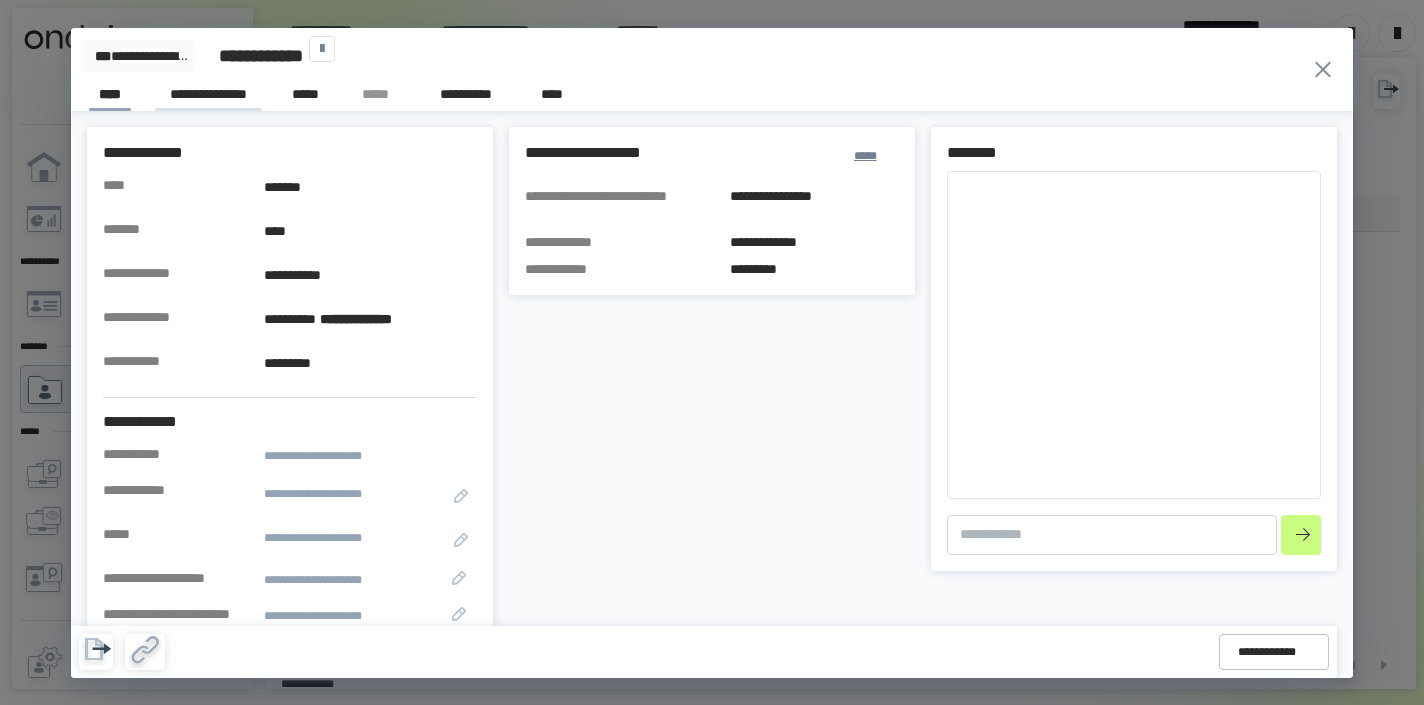 click on "**********" at bounding box center (208, 97) 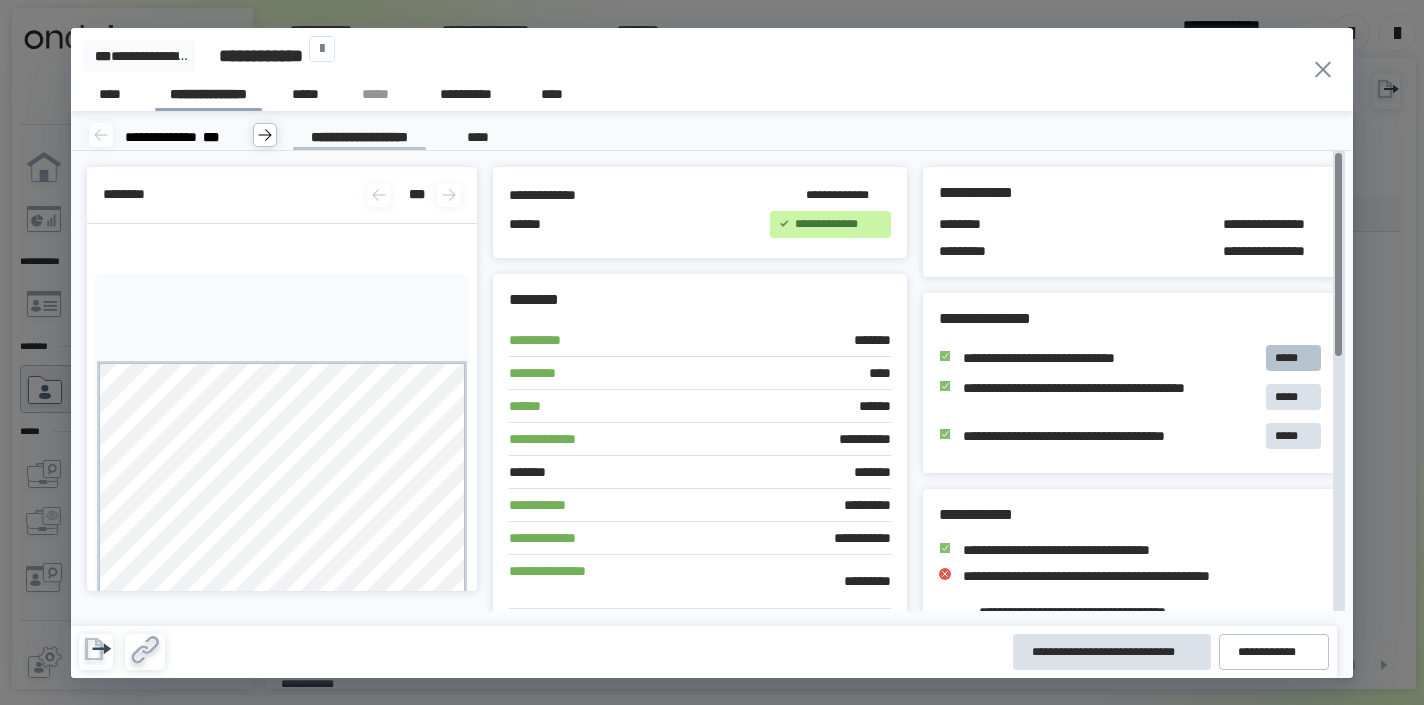 click on "*****" at bounding box center [1293, 358] 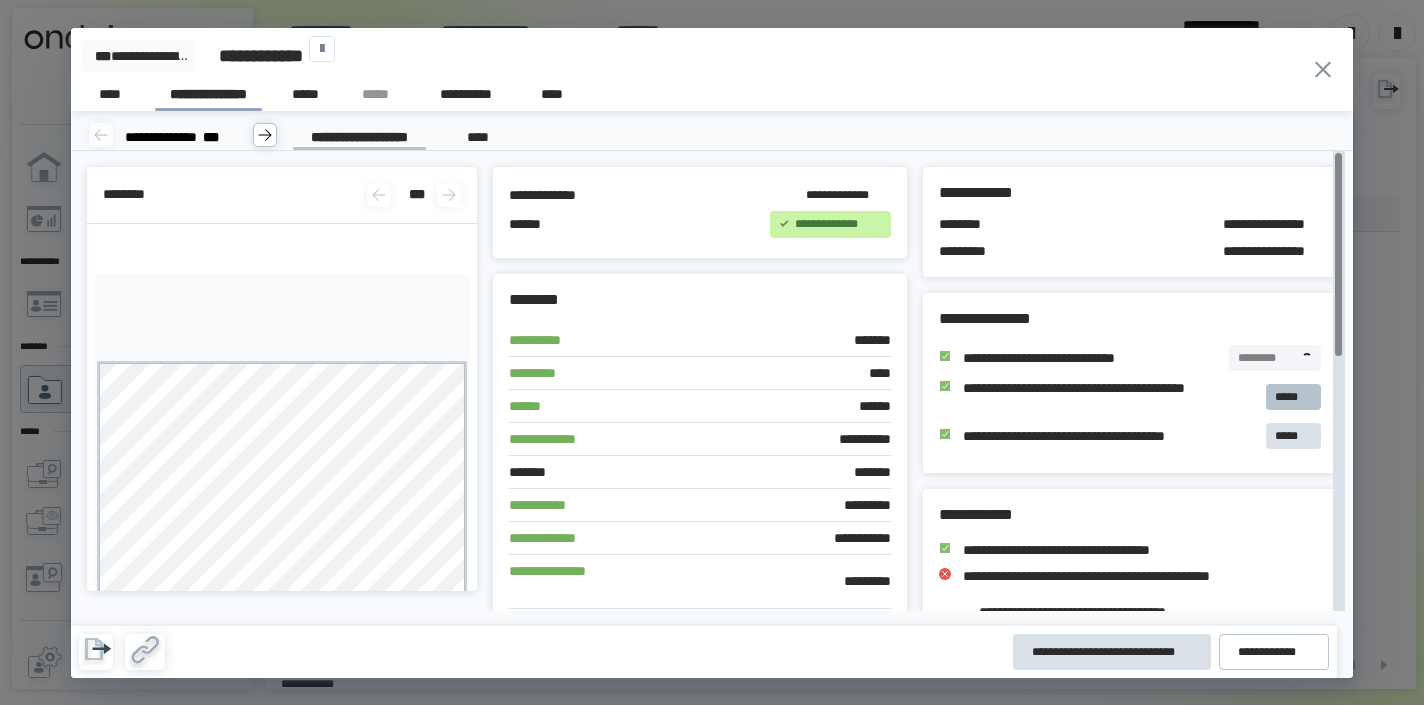 click on "*****" at bounding box center [1293, 397] 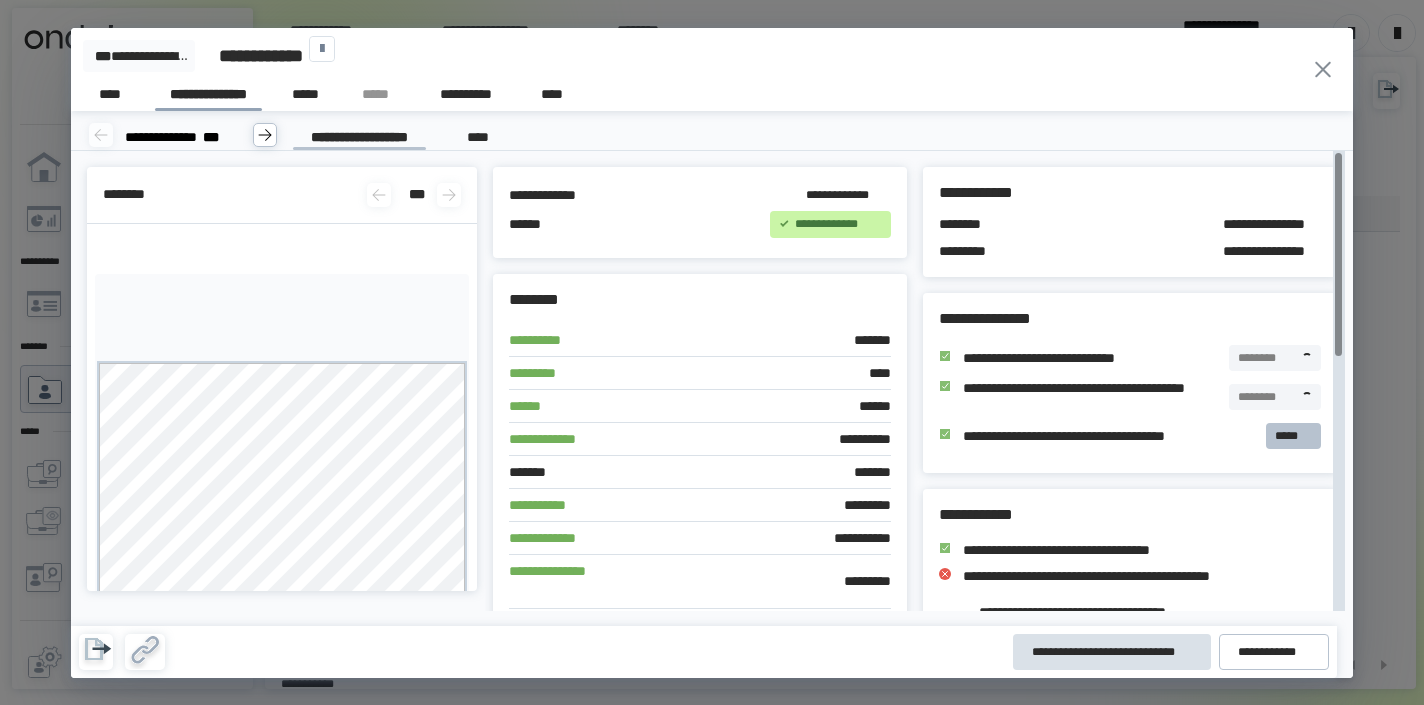 click on "*****" at bounding box center (1293, 436) 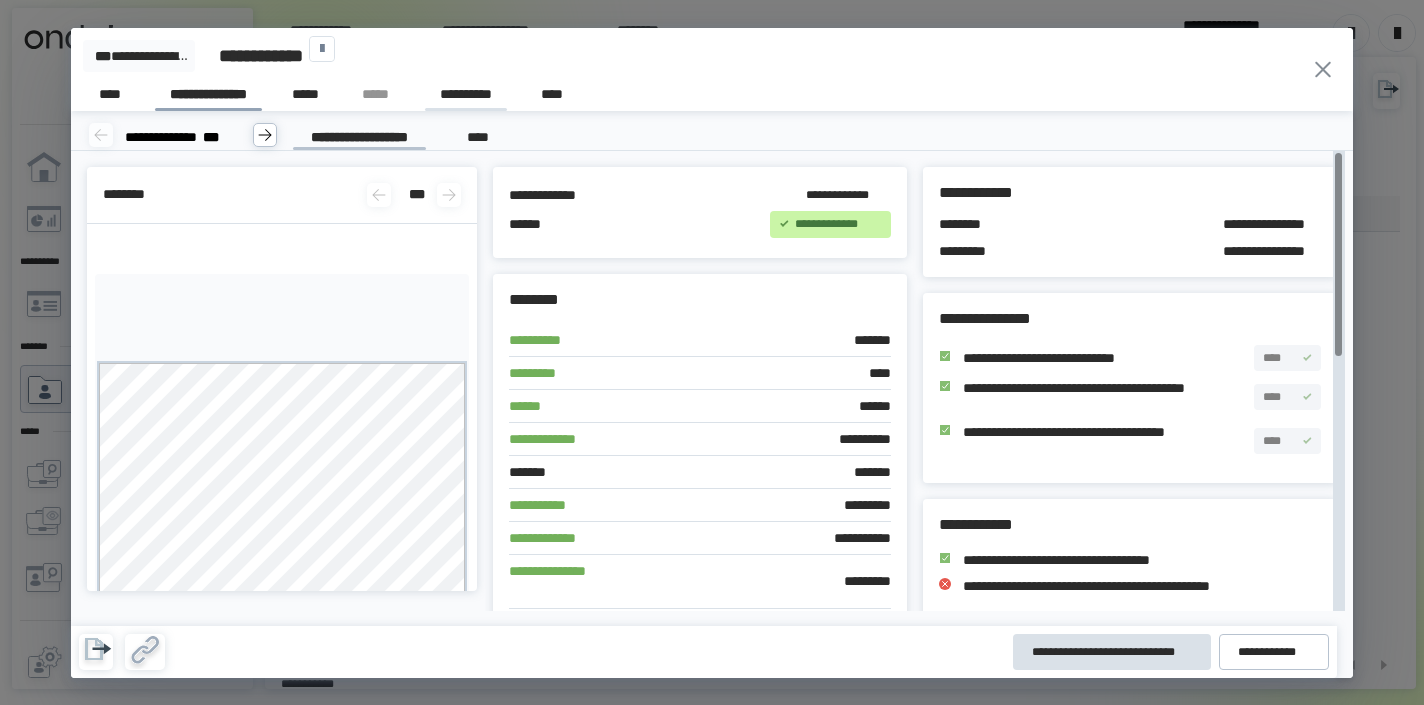 scroll, scrollTop: 0, scrollLeft: 0, axis: both 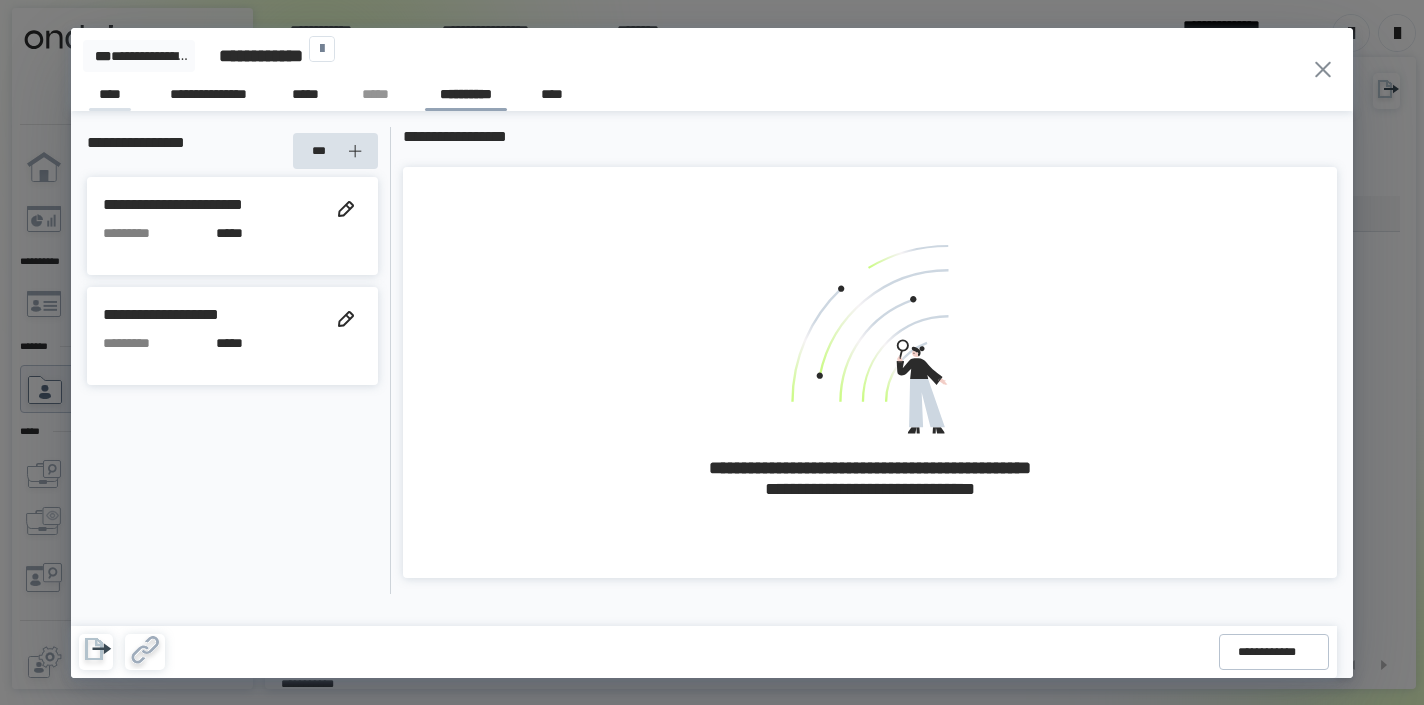 click on "****" at bounding box center [110, 97] 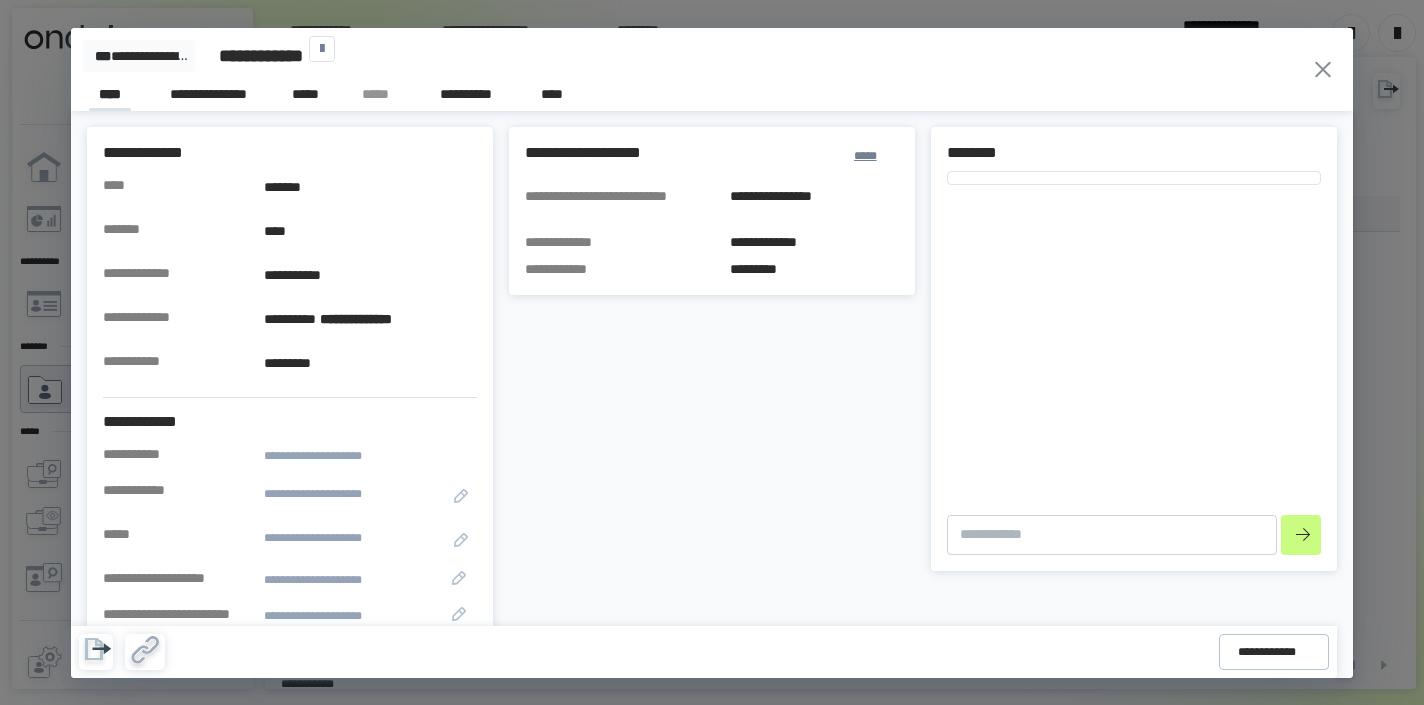 type on "*" 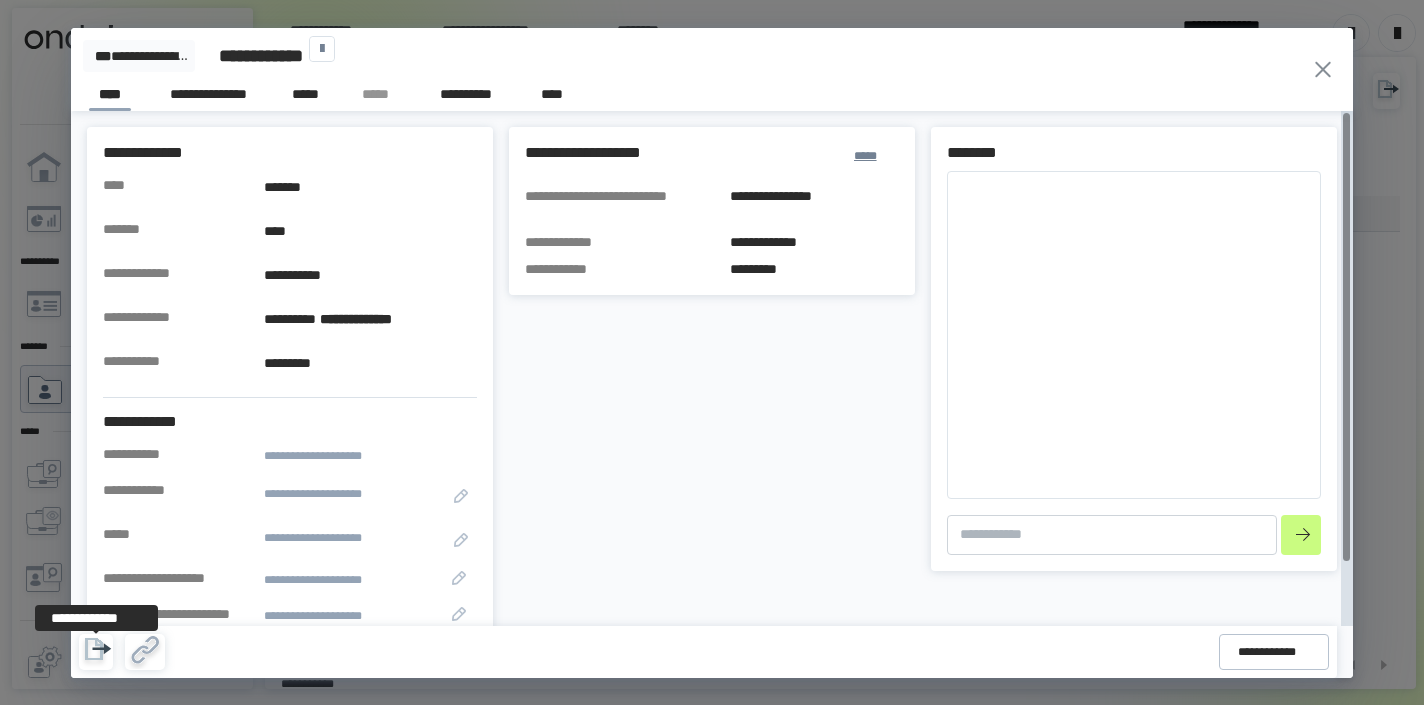 click 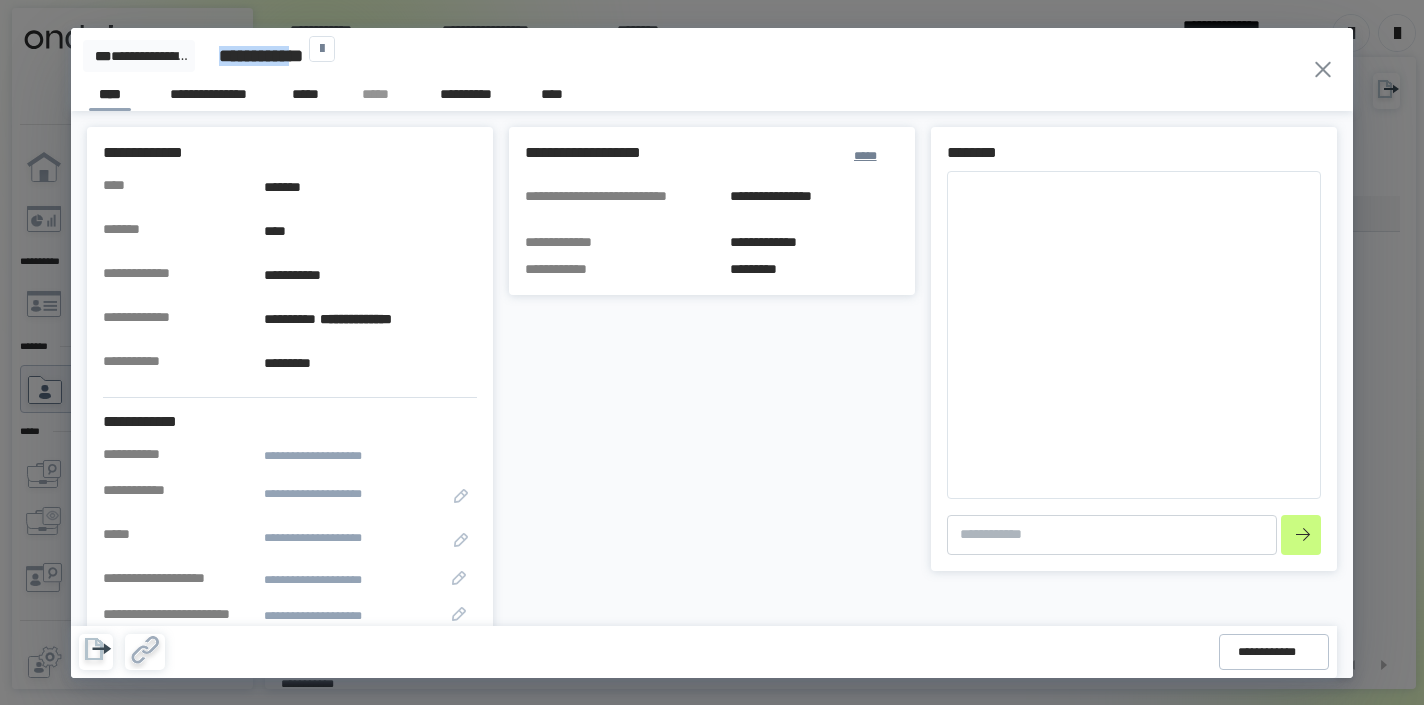 drag, startPoint x: 221, startPoint y: 42, endPoint x: 267, endPoint y: 65, distance: 51.42956 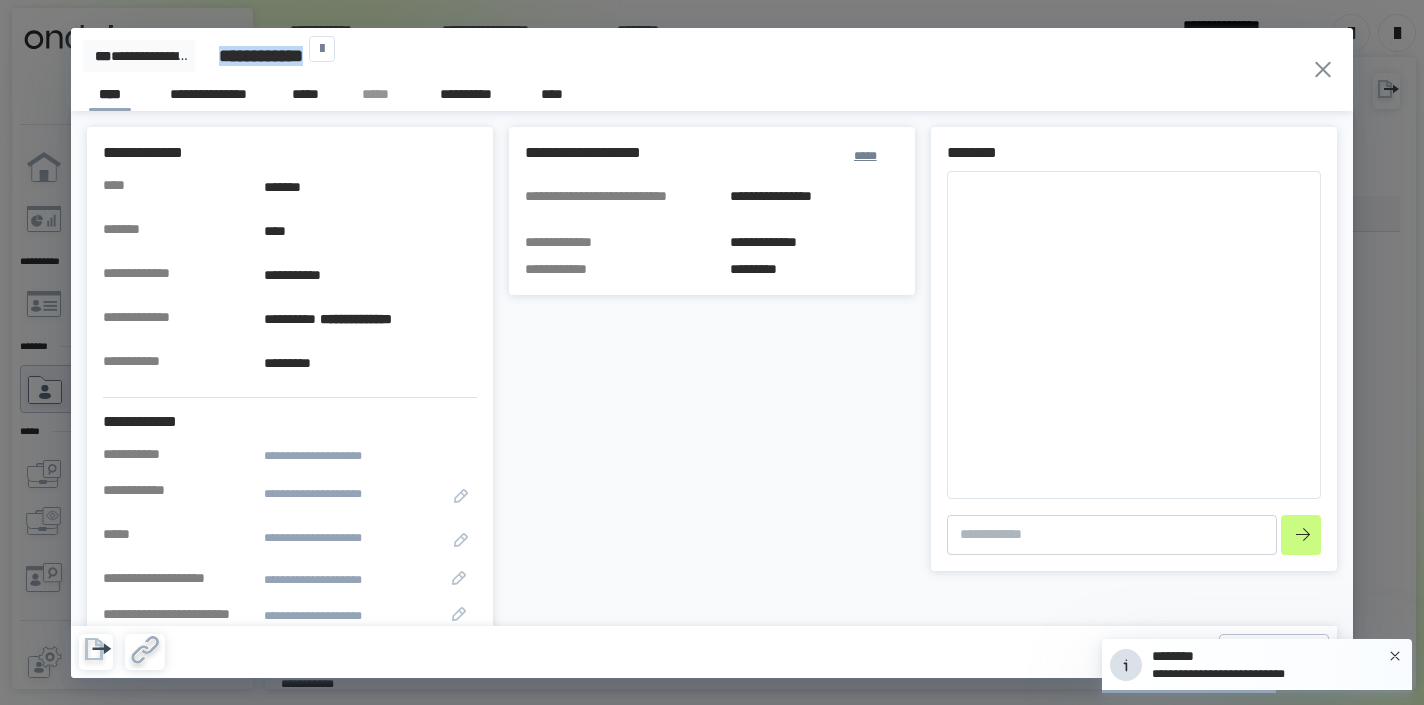 click on "**********" at bounding box center [273, 56] 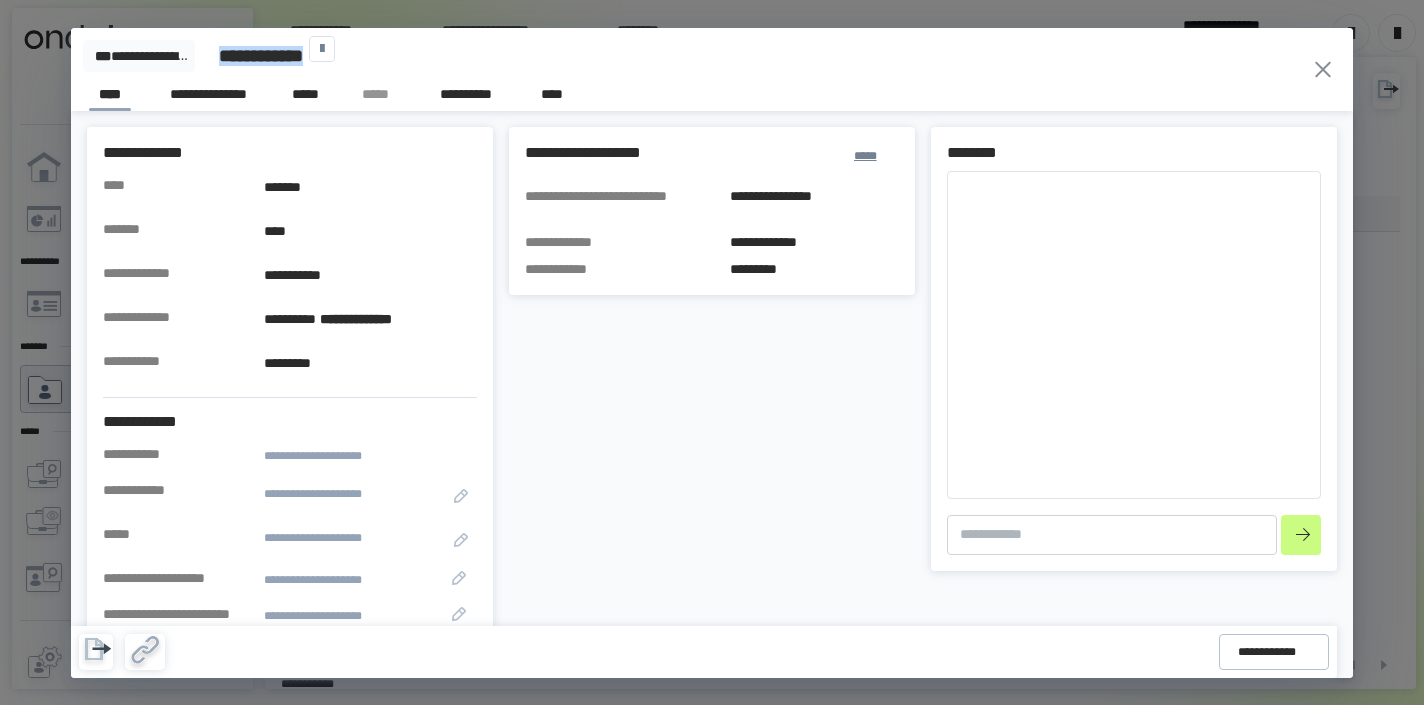 drag, startPoint x: 220, startPoint y: 42, endPoint x: 268, endPoint y: 66, distance: 53.66563 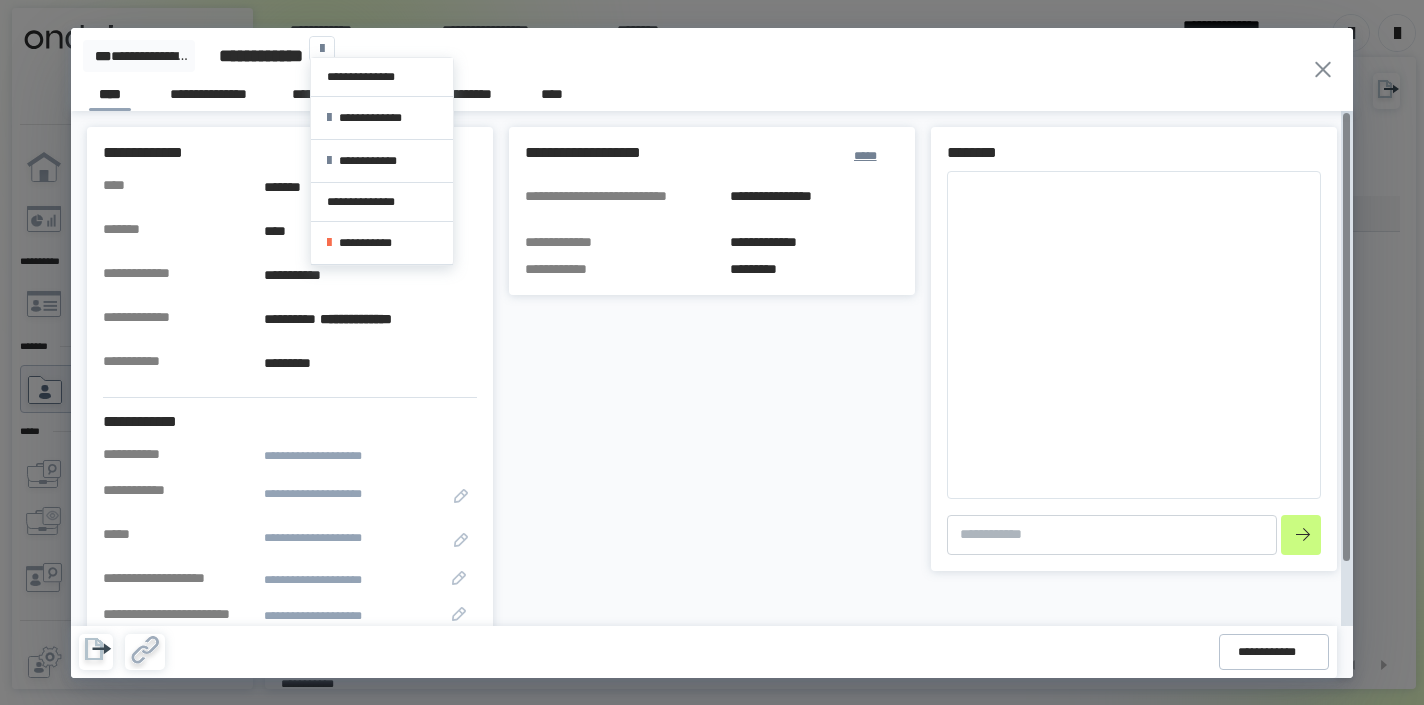 click at bounding box center (322, 49) 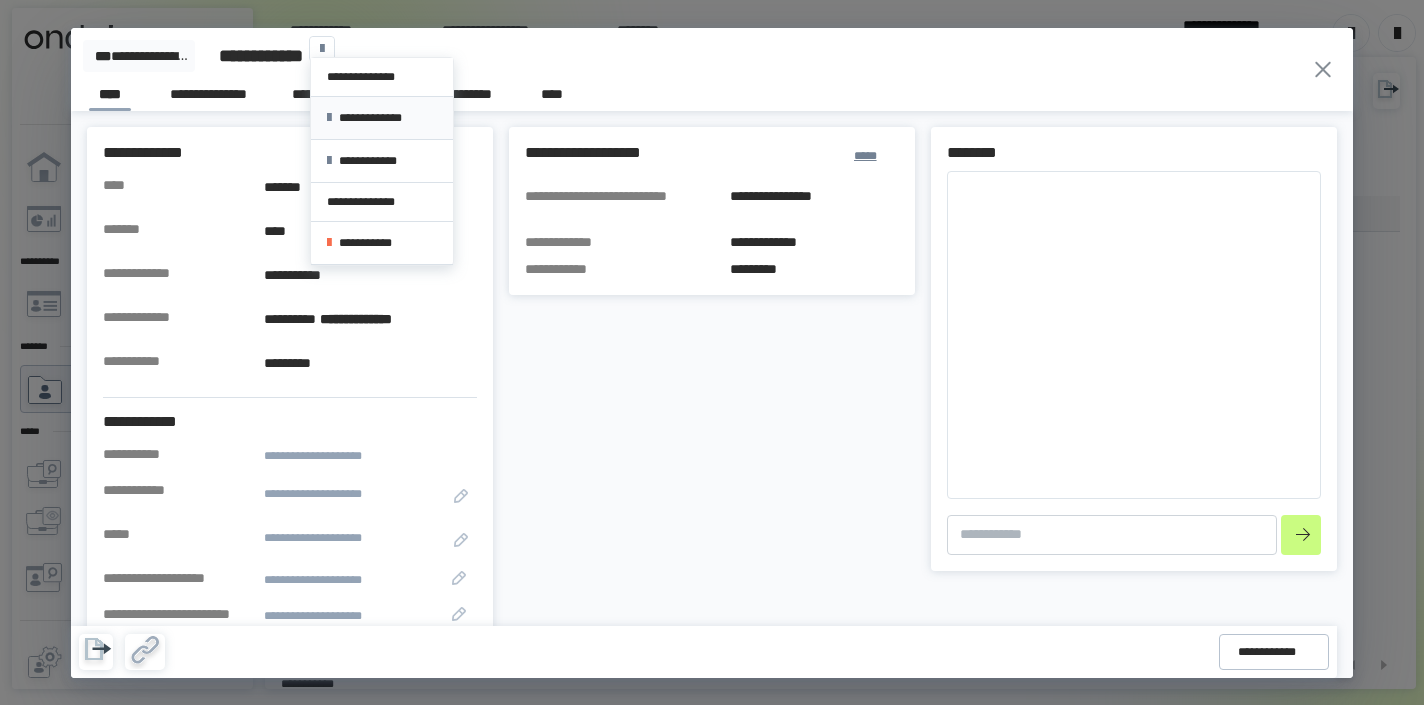 click on "**********" at bounding box center [382, 118] 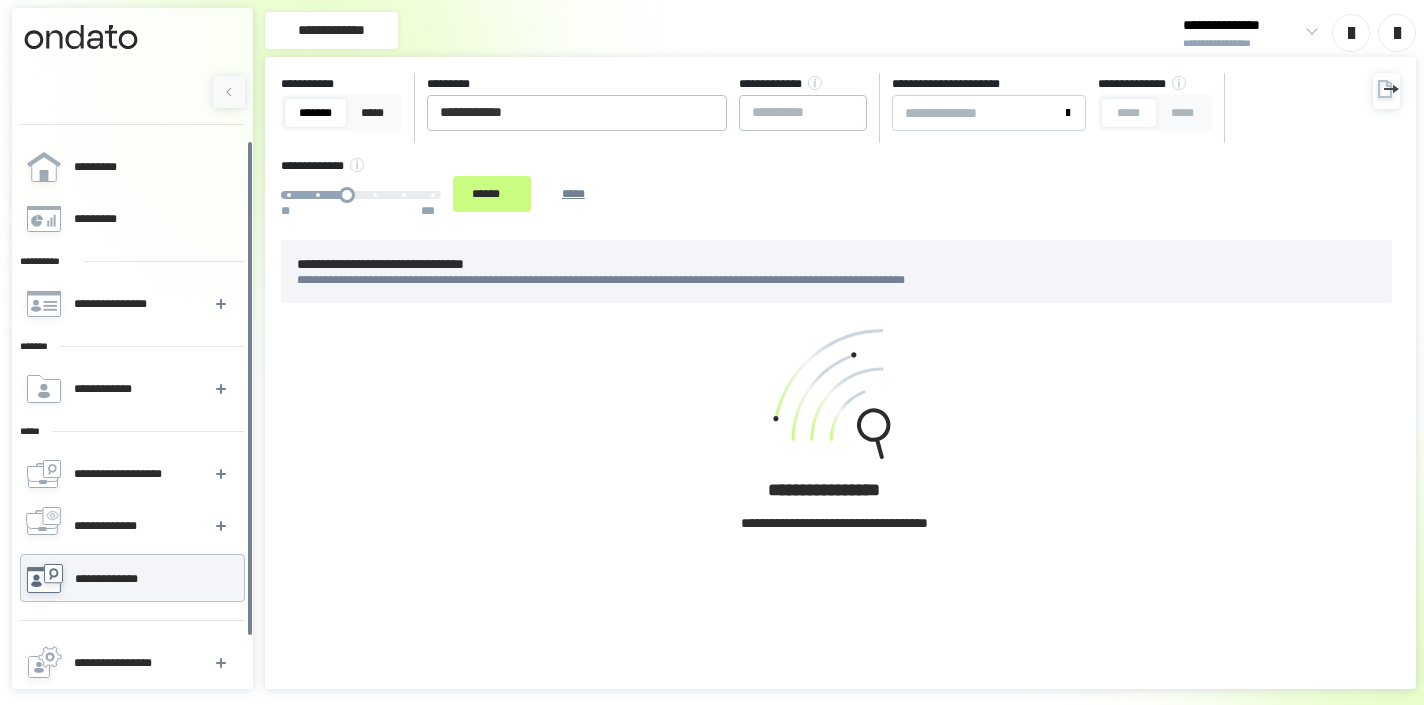 scroll, scrollTop: 0, scrollLeft: 0, axis: both 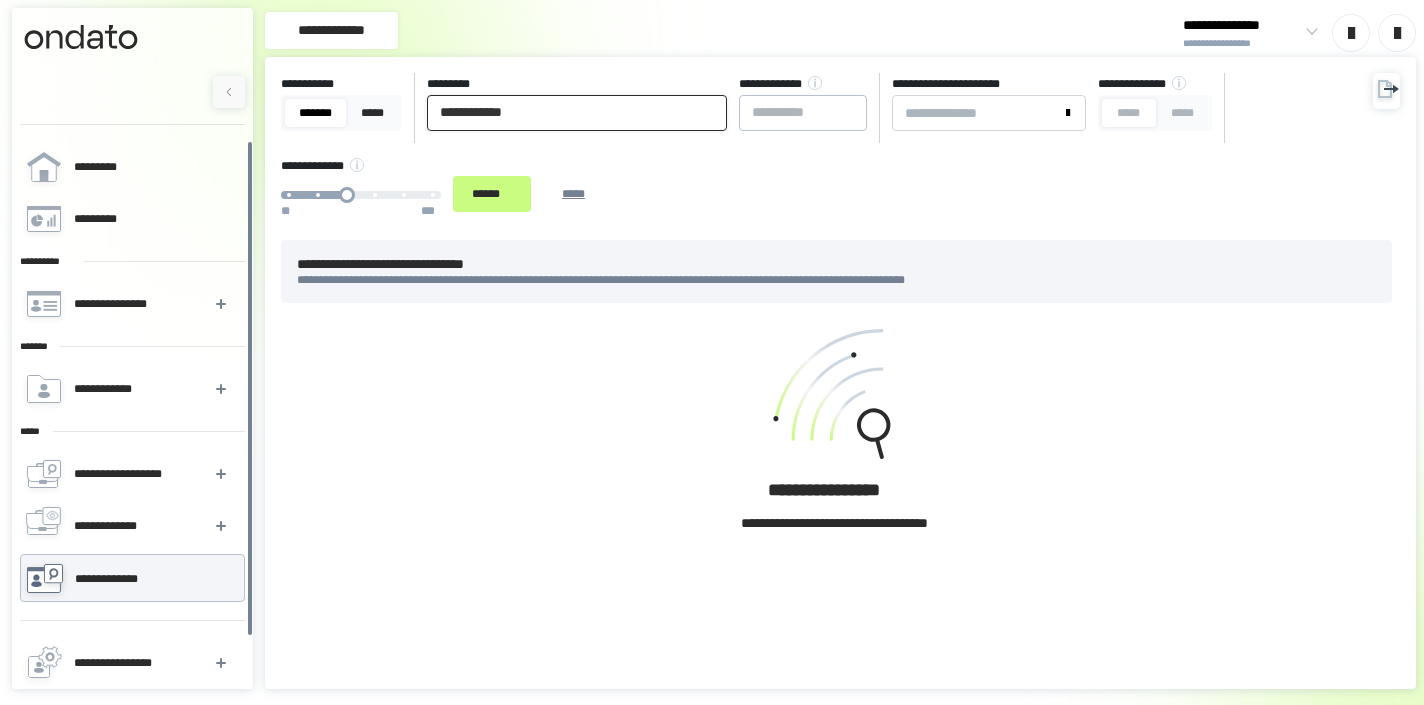 drag, startPoint x: 541, startPoint y: 115, endPoint x: 376, endPoint y: 91, distance: 166.73631 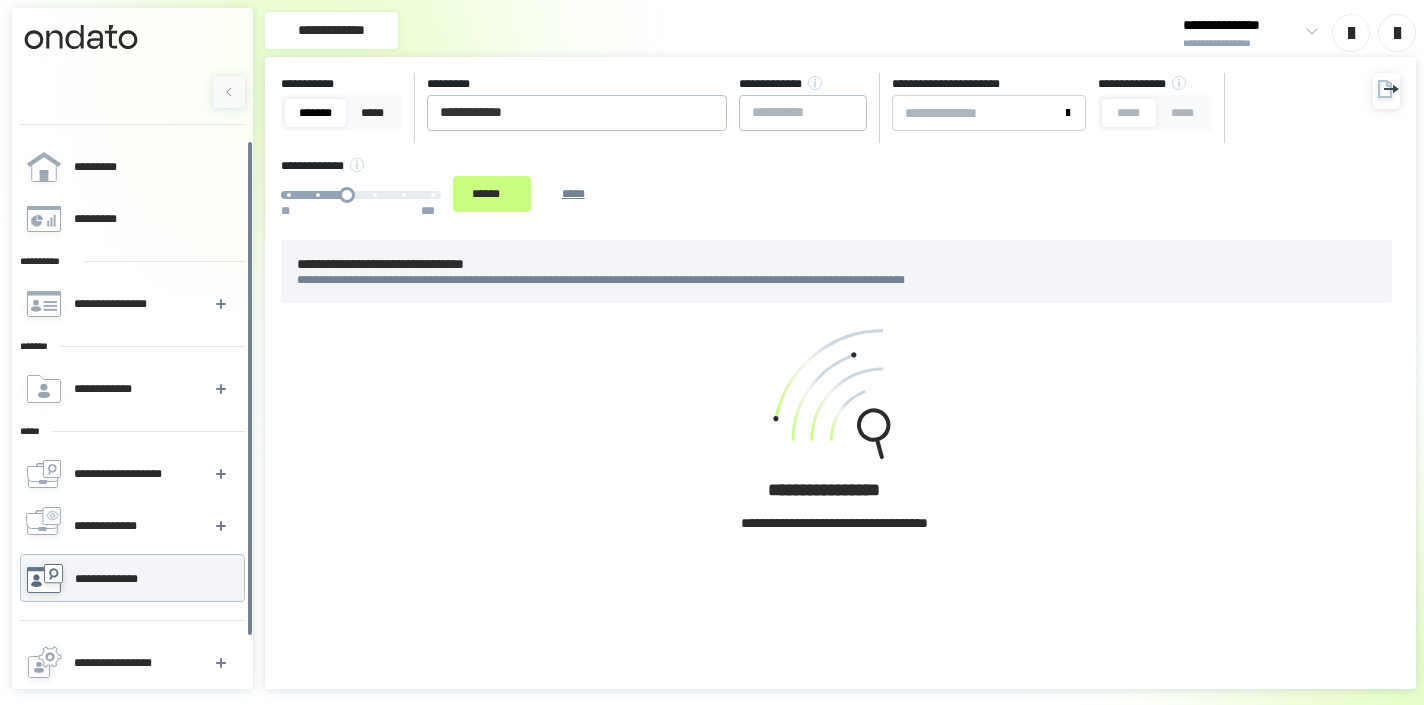 click on "some text here" at bounding box center [821, 148] 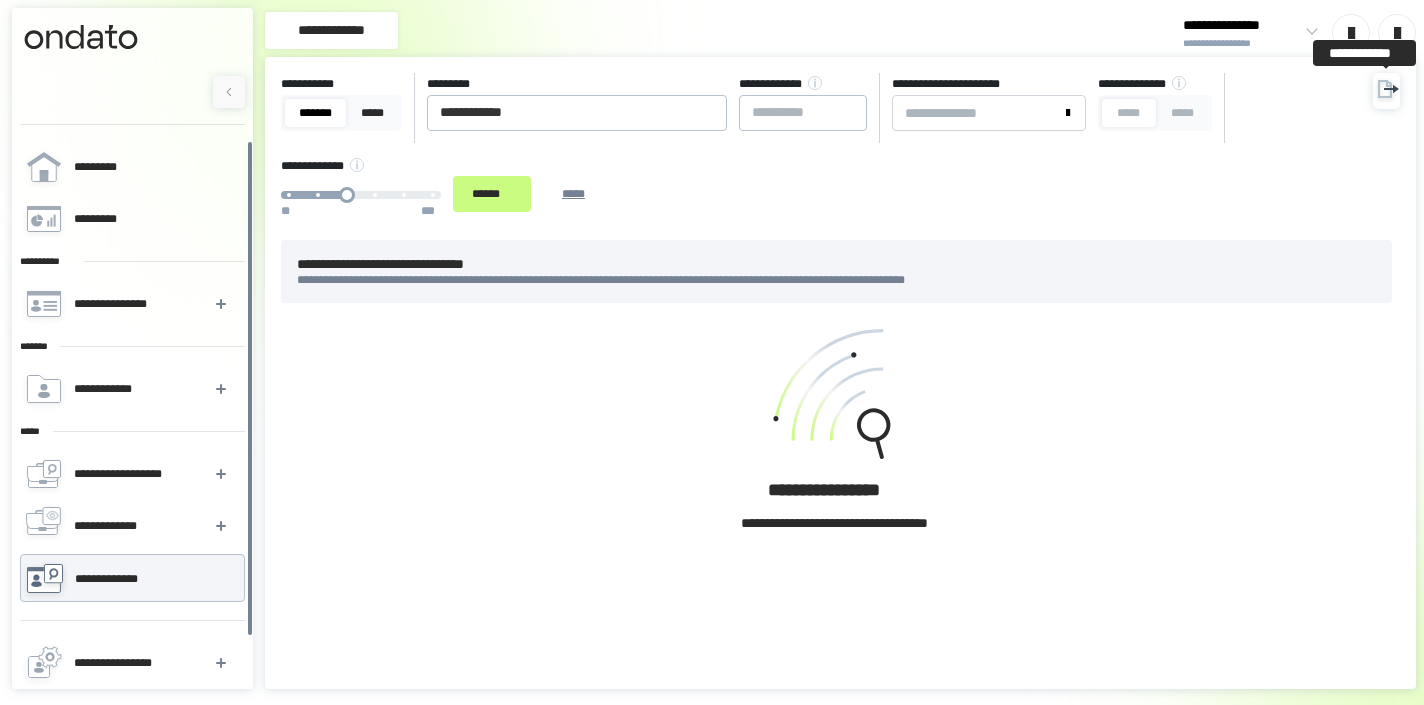 click 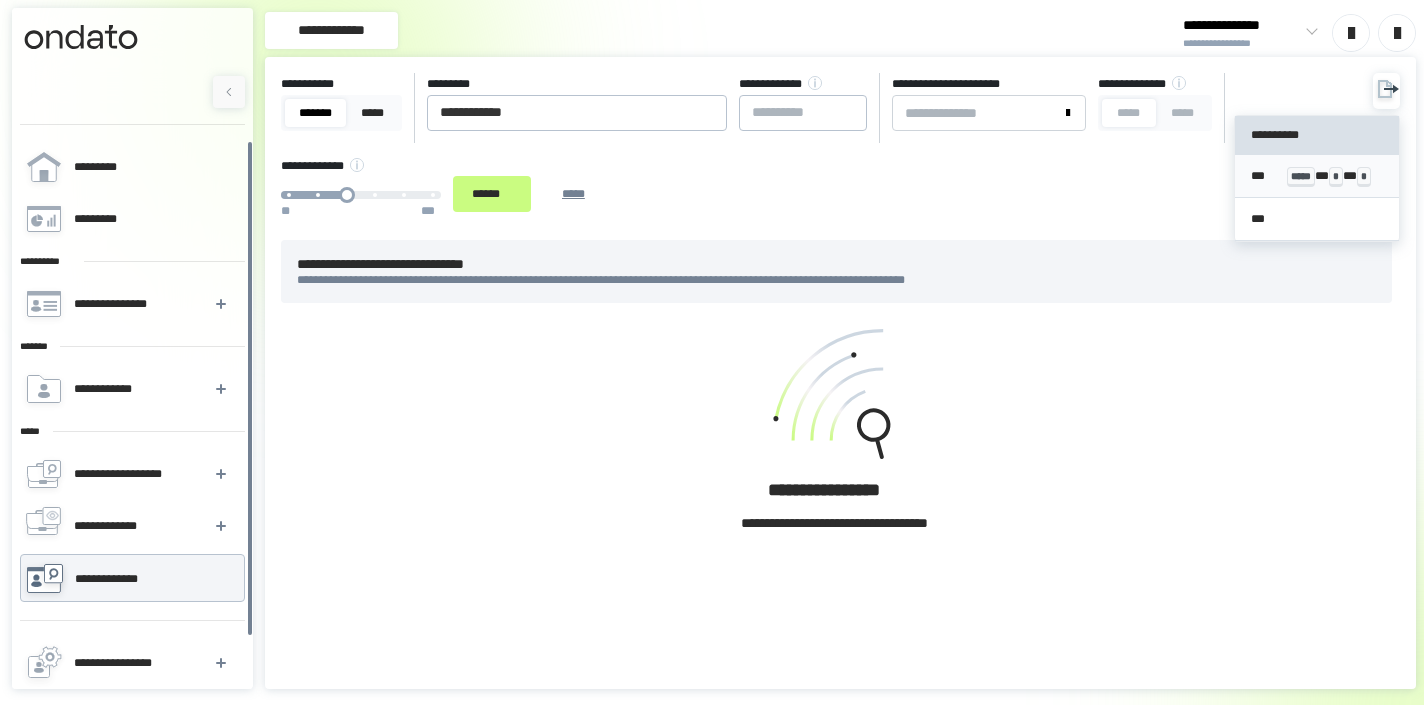 click on "*** ***** * * *   *" at bounding box center [1317, 176] 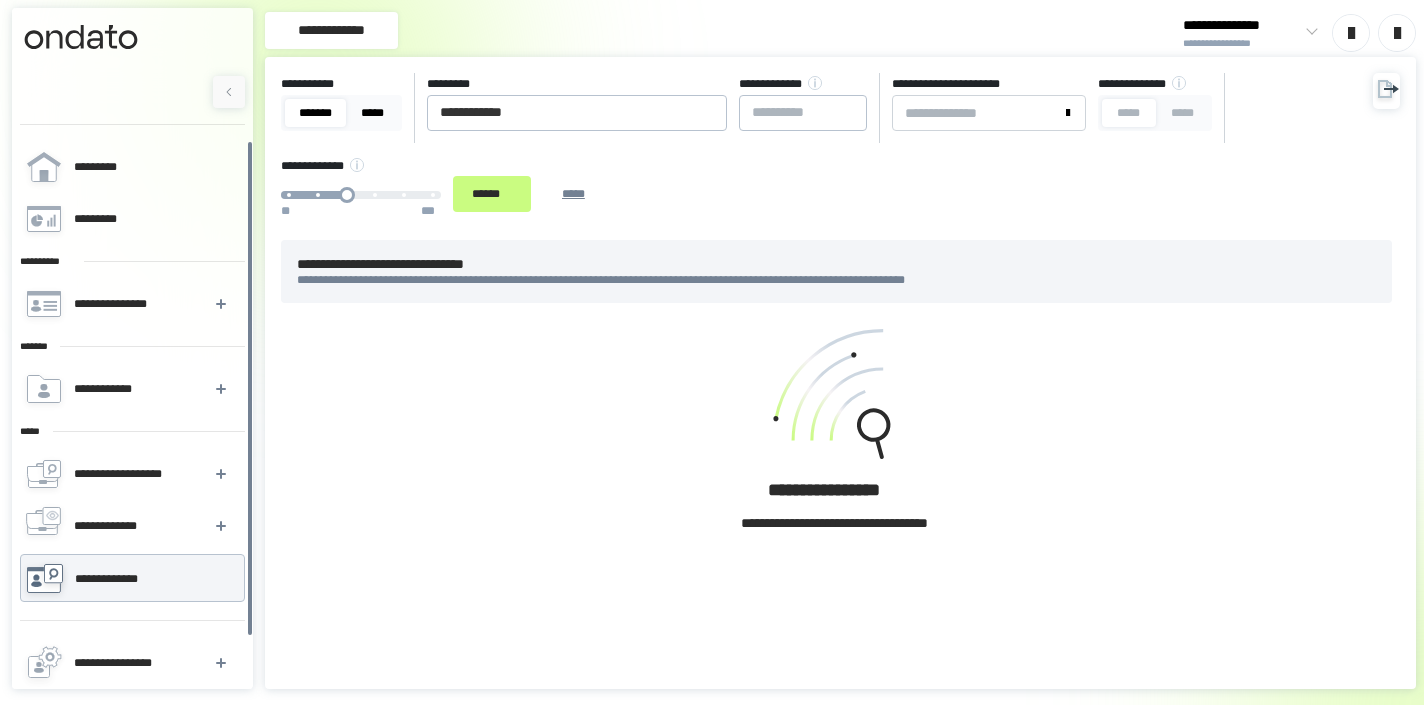 click on "*****" at bounding box center (372, 113) 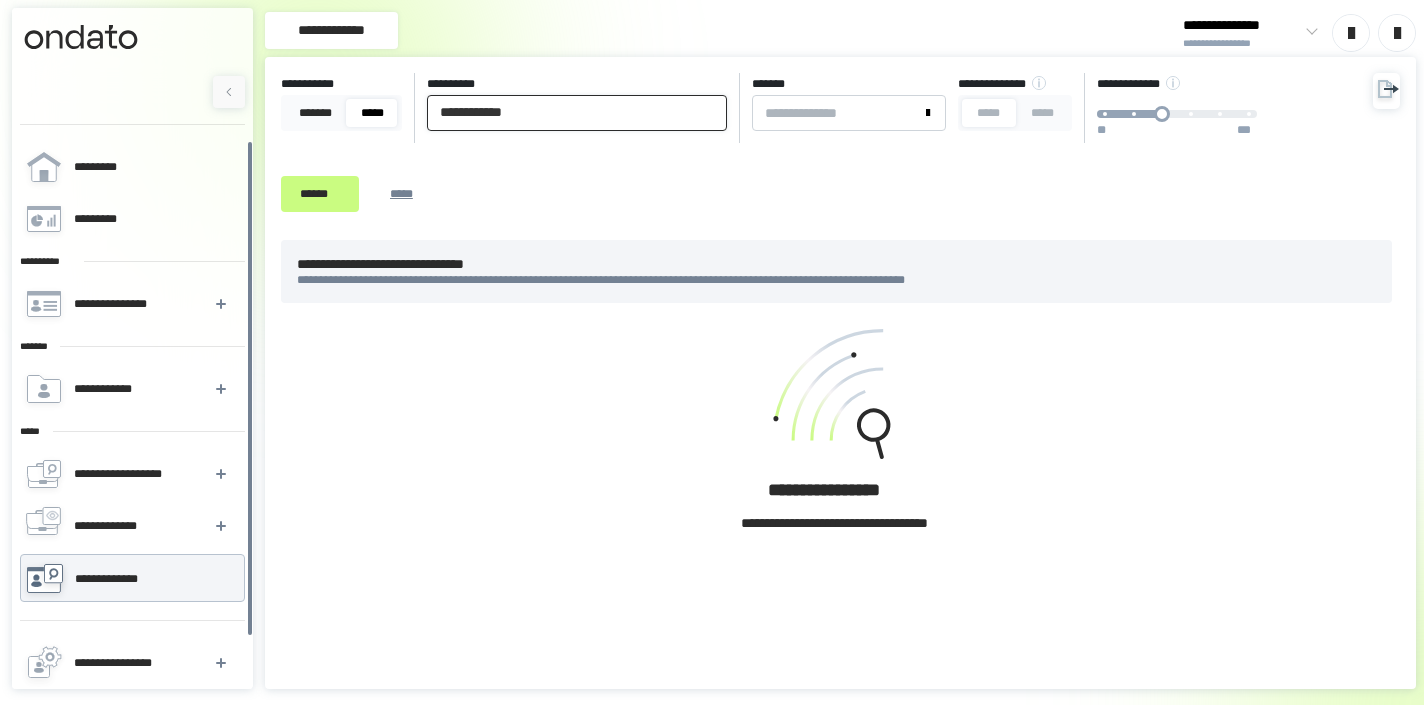 drag, startPoint x: 576, startPoint y: 111, endPoint x: 327, endPoint y: 91, distance: 249.80193 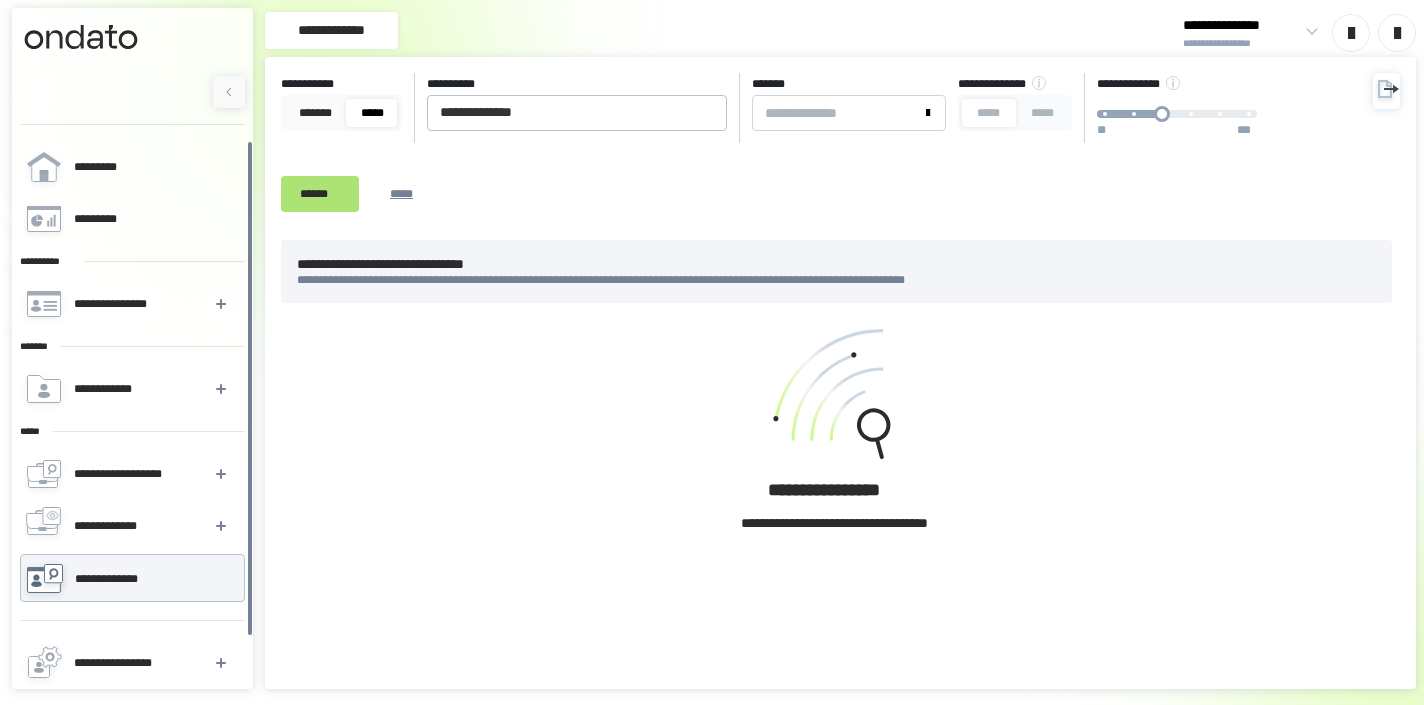 click on "******" at bounding box center [320, 194] 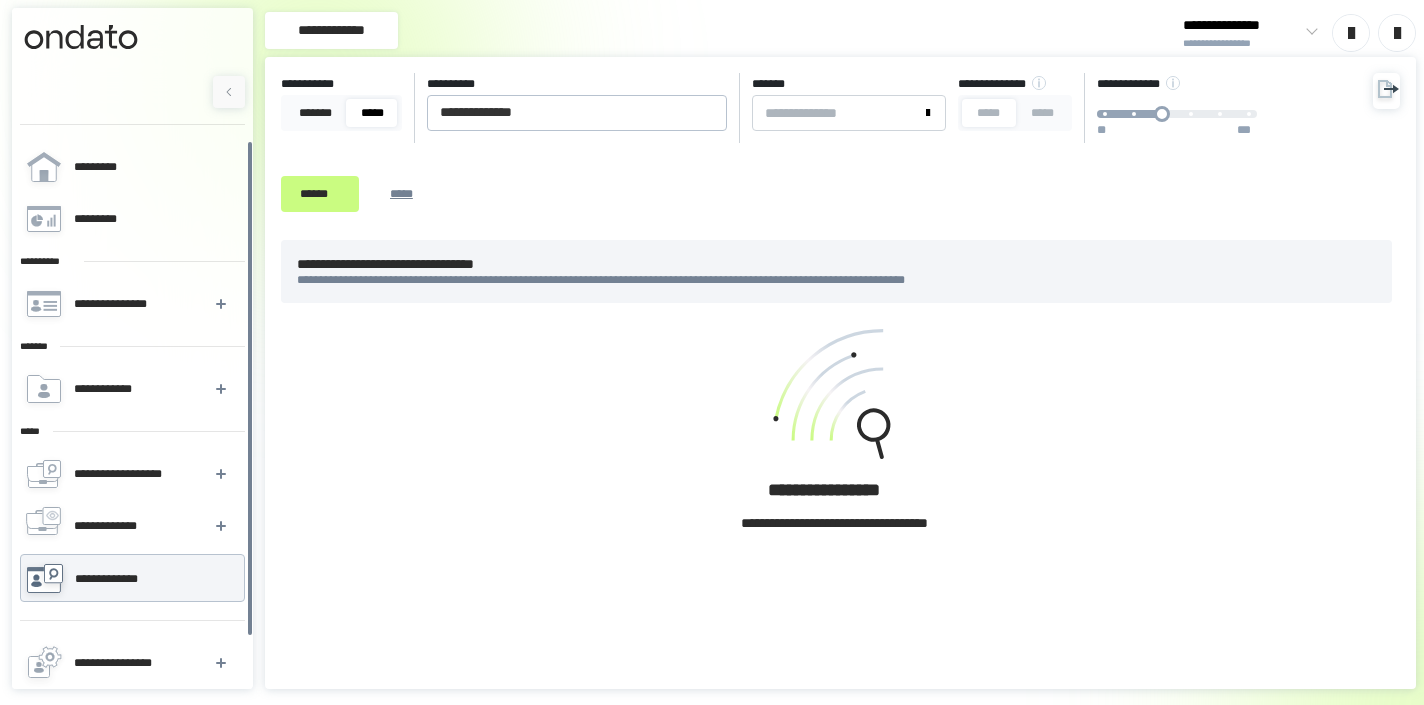 click on "**********" at bounding box center (840, 148) 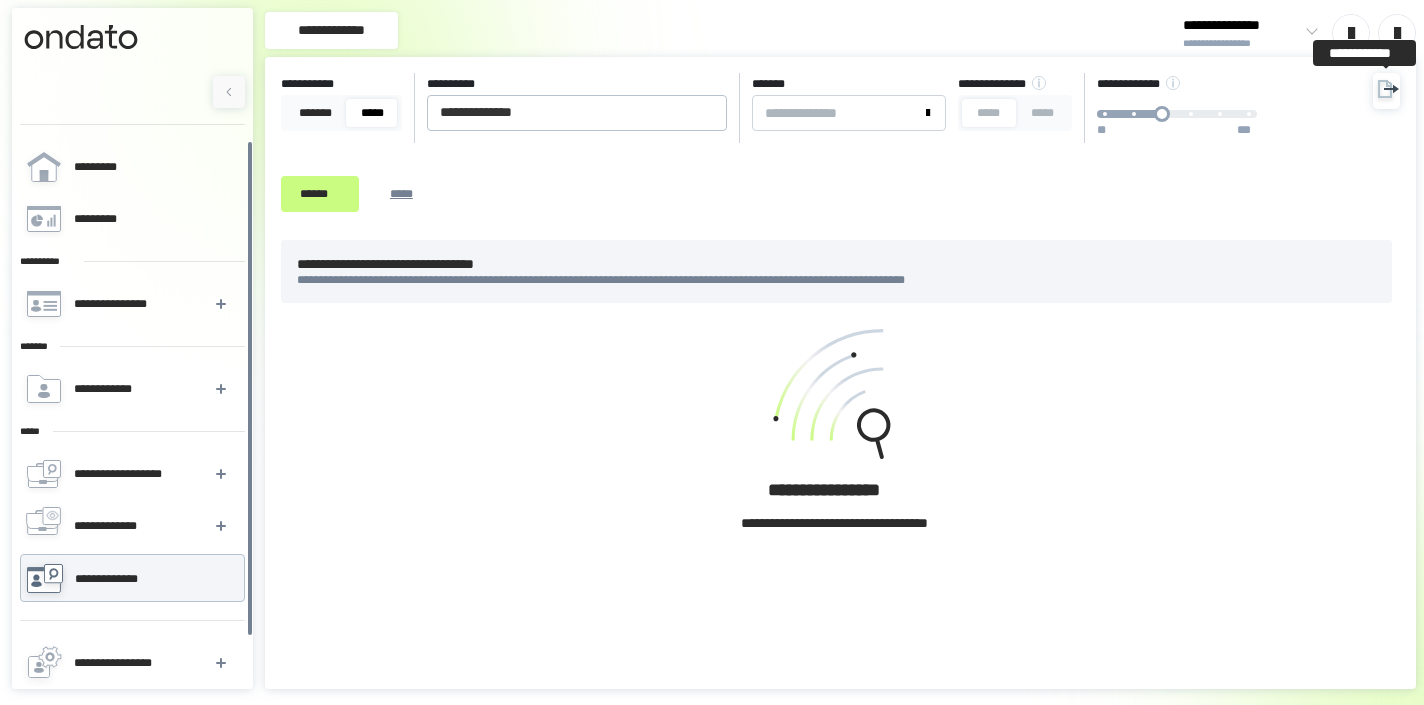 click 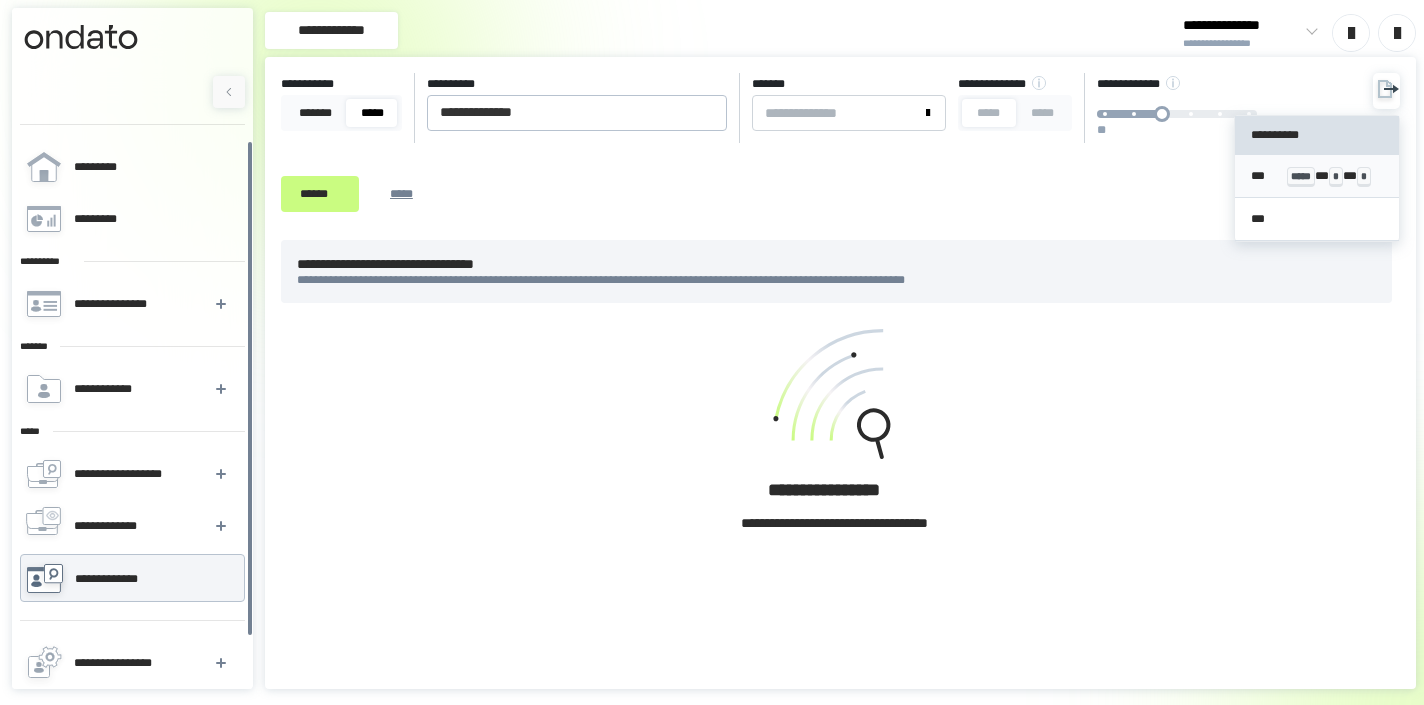 click on "*** ***** * * *   *" at bounding box center [1317, 176] 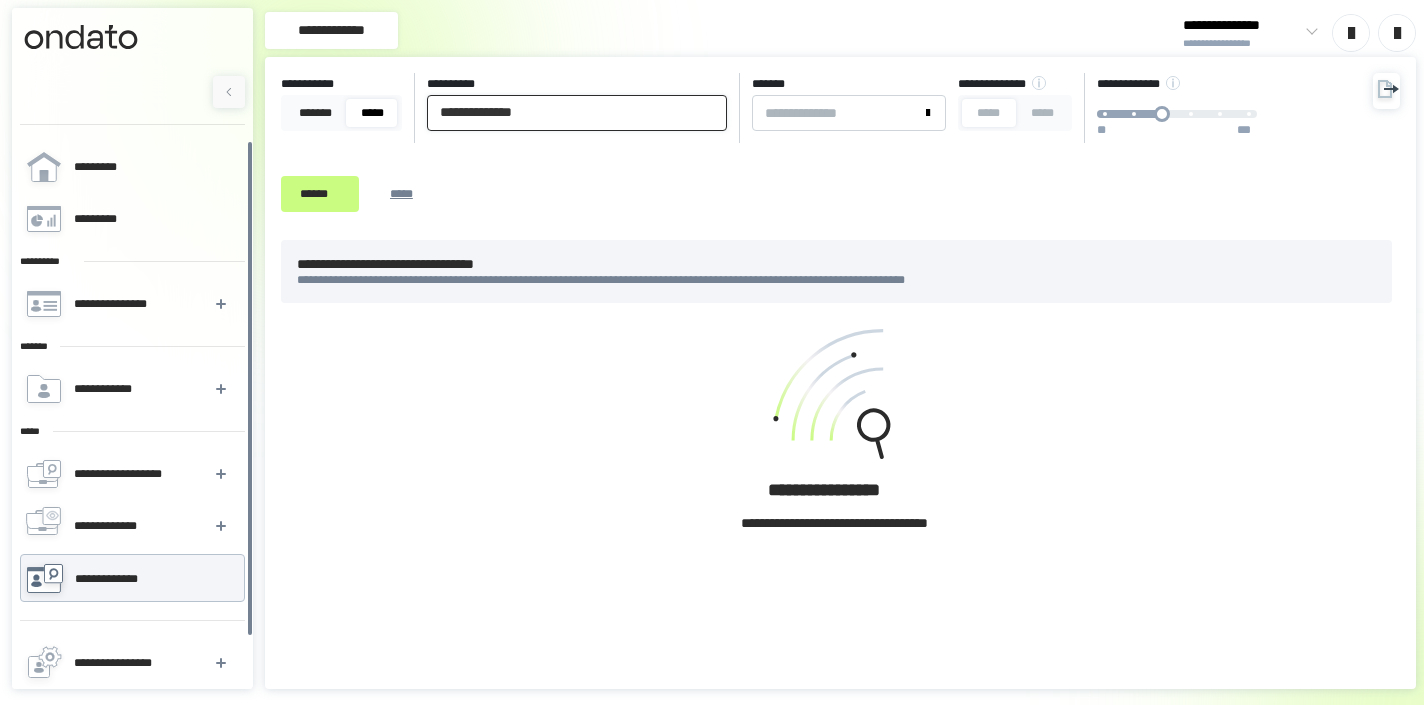 drag, startPoint x: 555, startPoint y: 116, endPoint x: 295, endPoint y: 74, distance: 263.37045 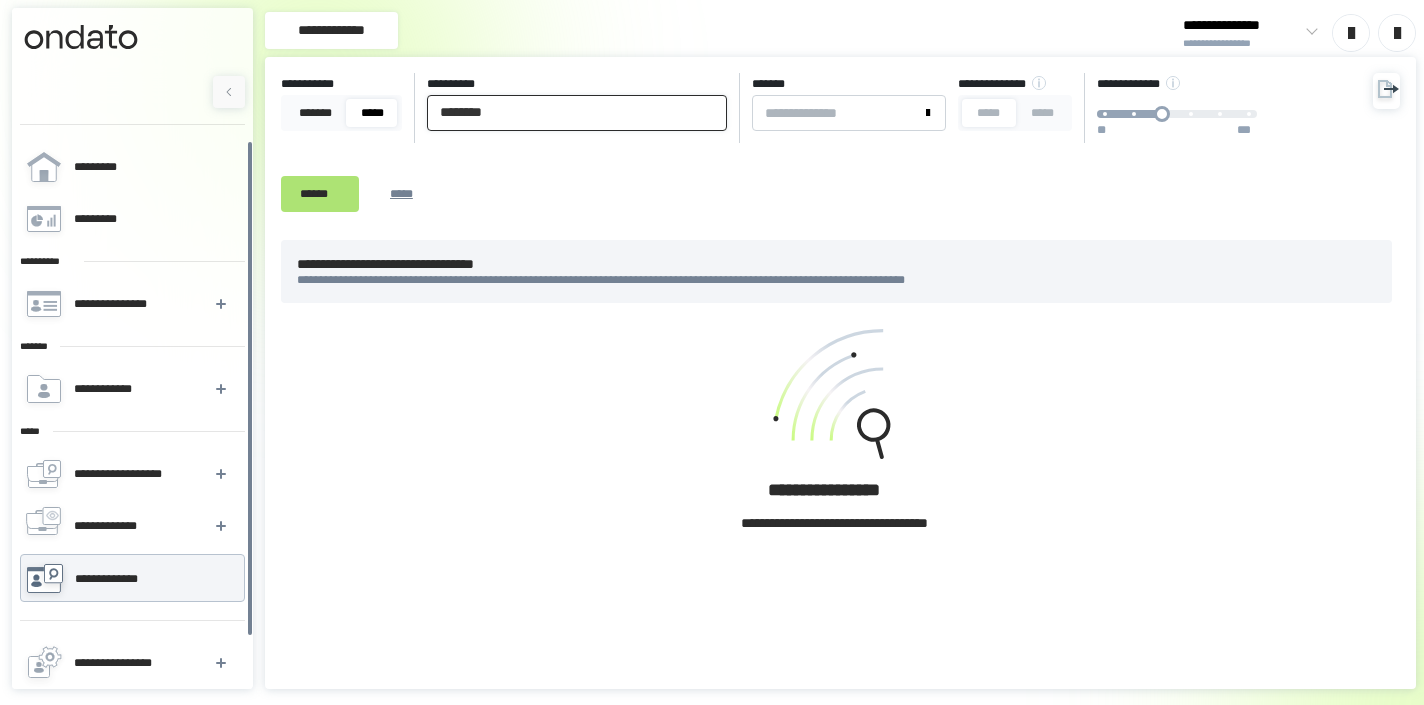type on "********" 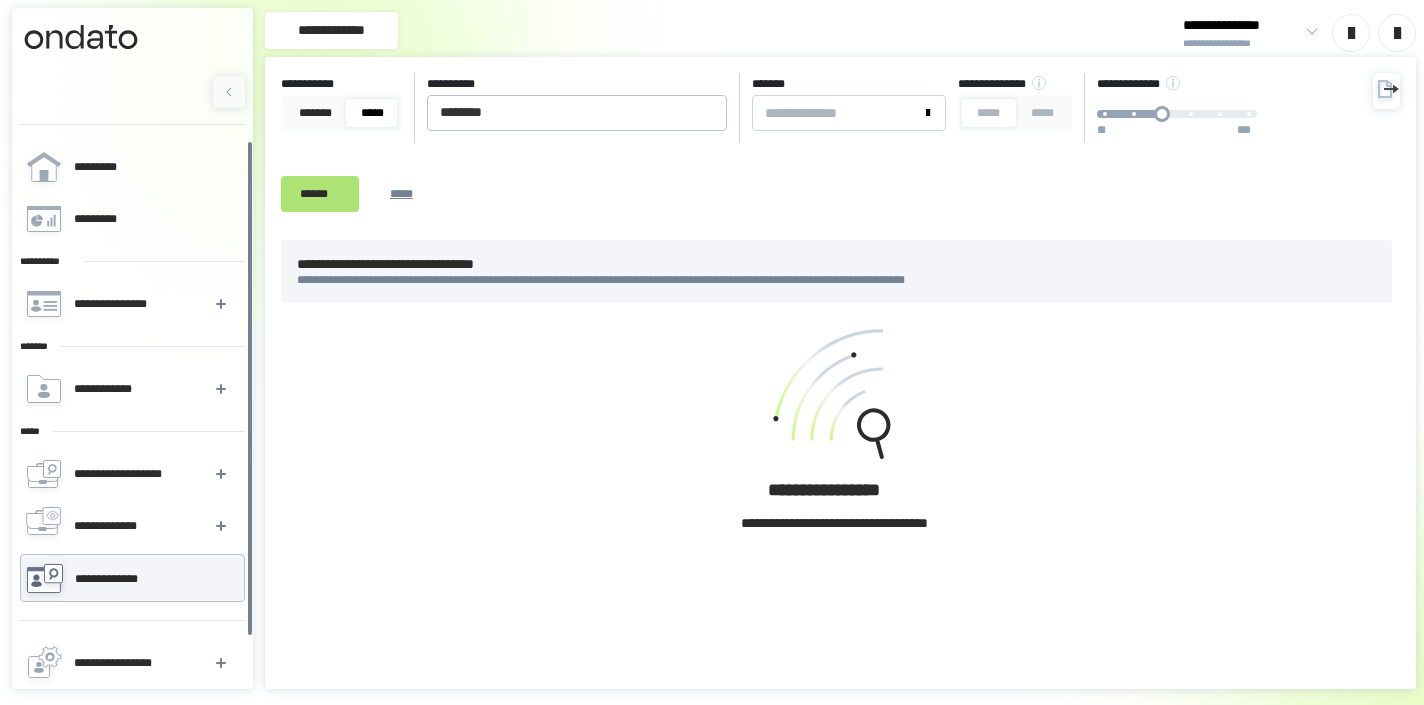 click on "******" at bounding box center [320, 194] 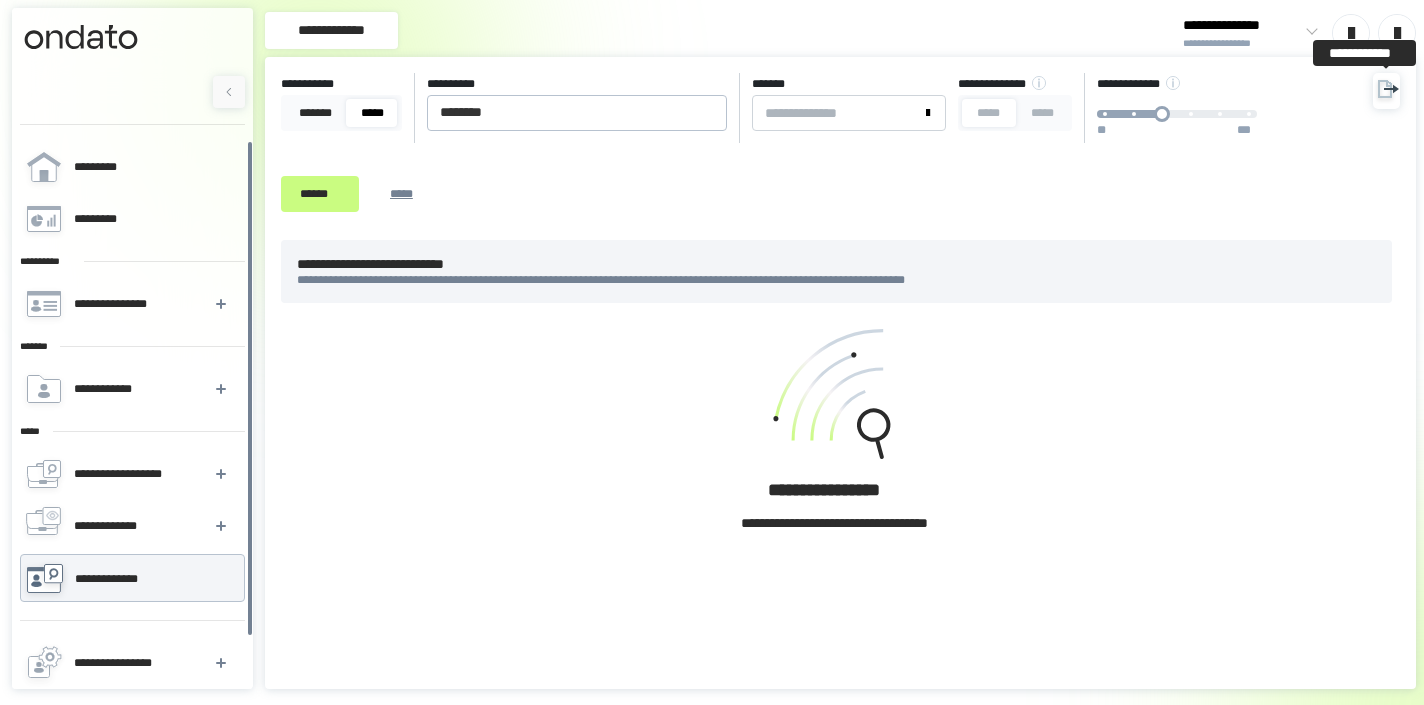 click 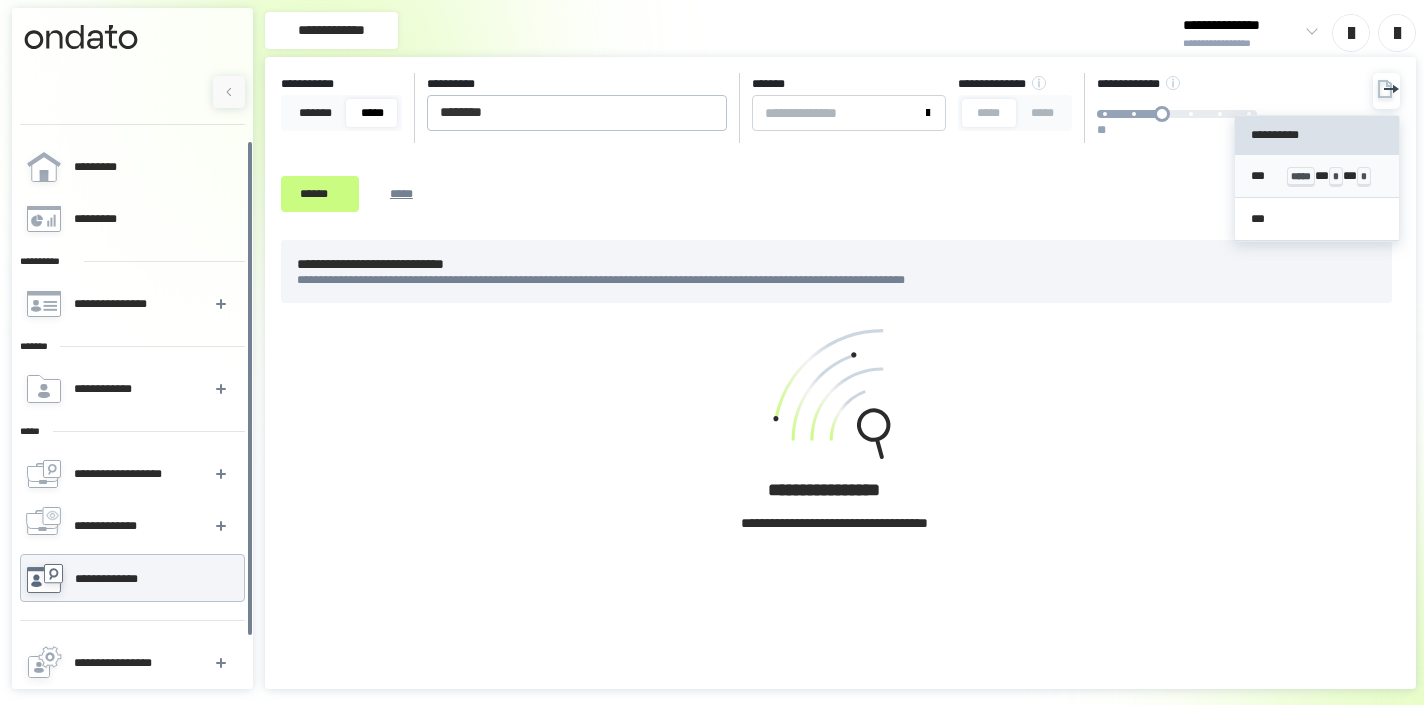 click on "*** ***** * * *   *" at bounding box center (1317, 176) 